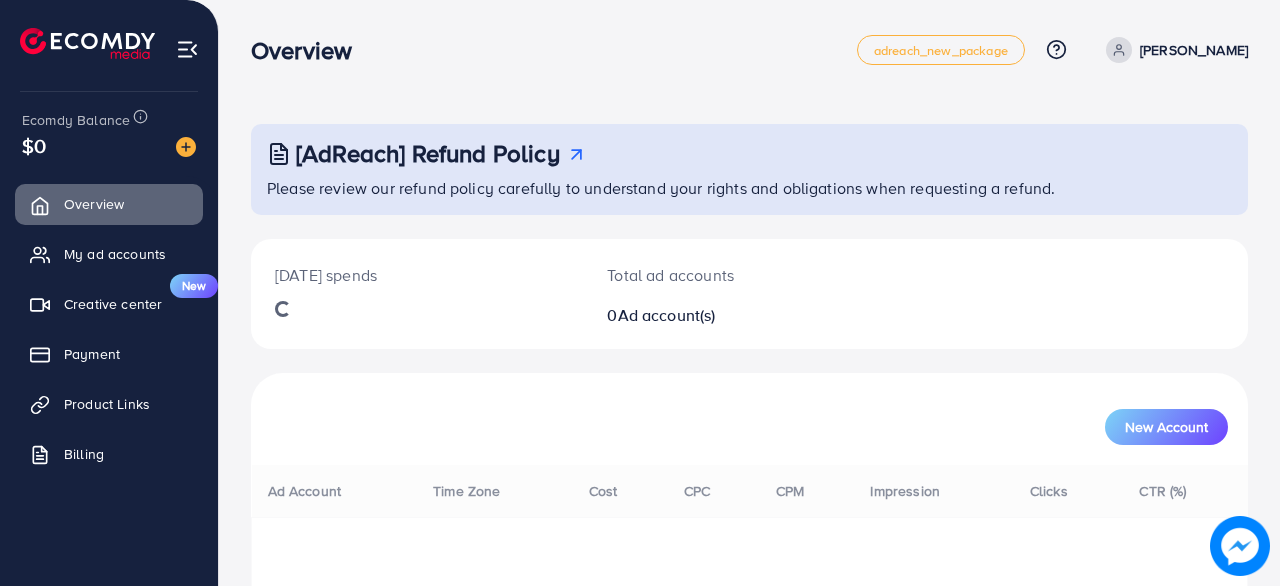 scroll, scrollTop: 0, scrollLeft: 0, axis: both 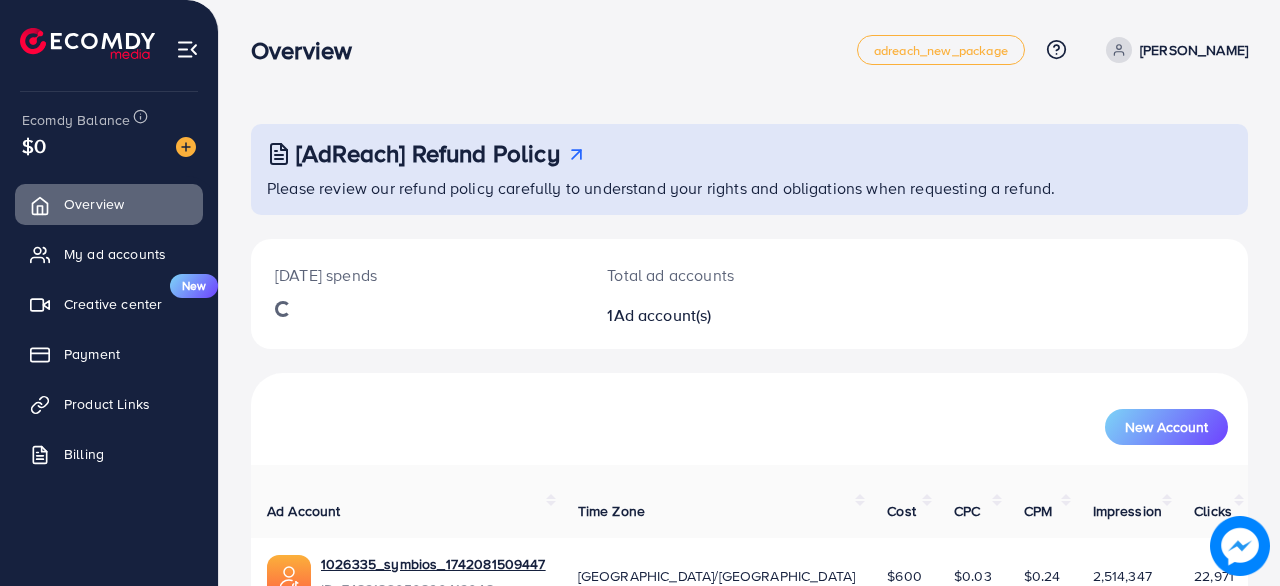 click on "Please review our refund policy carefully to understand your rights and obligations when requesting a refund." at bounding box center (751, 188) 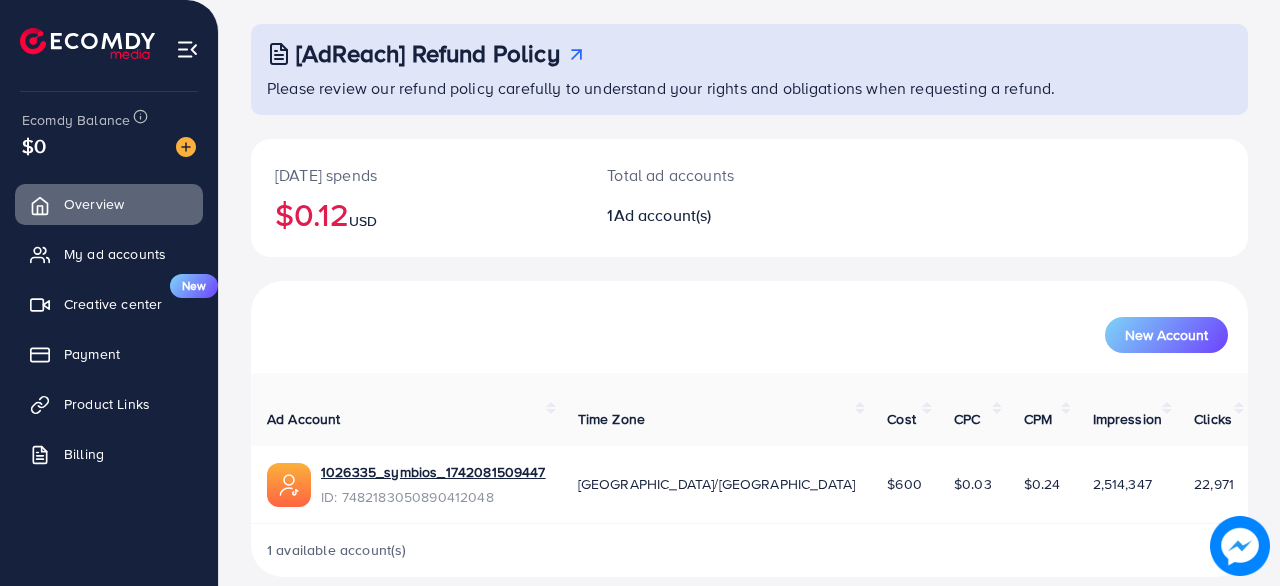 scroll, scrollTop: 102, scrollLeft: 0, axis: vertical 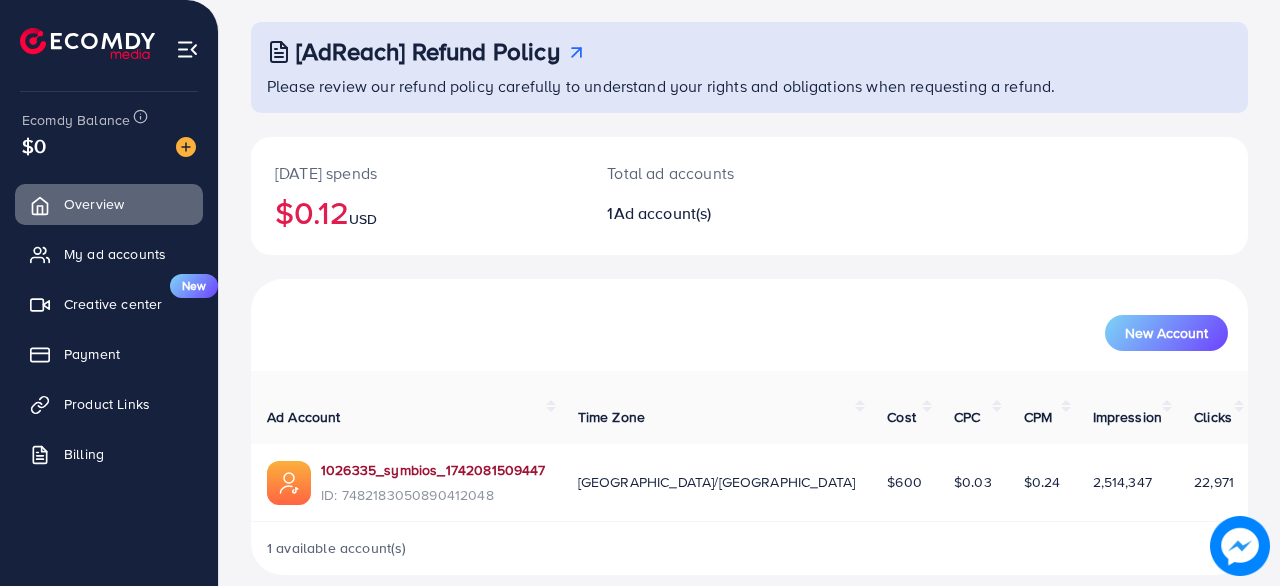 click on "1026335_symbios_1742081509447" at bounding box center (433, 470) 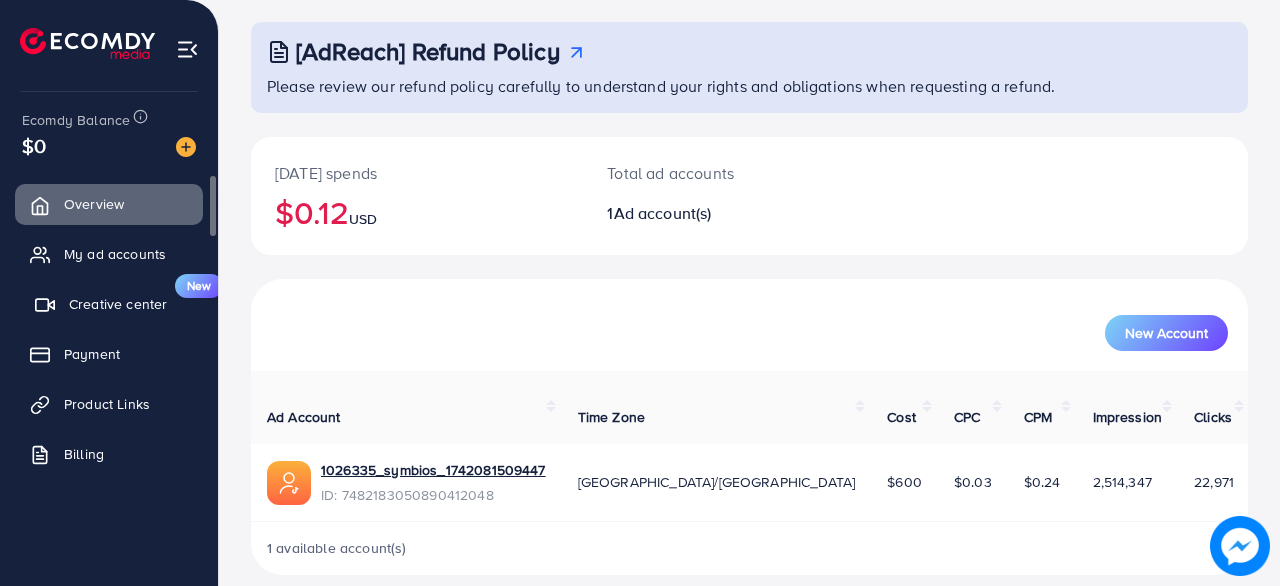click on "Creative center" at bounding box center (118, 304) 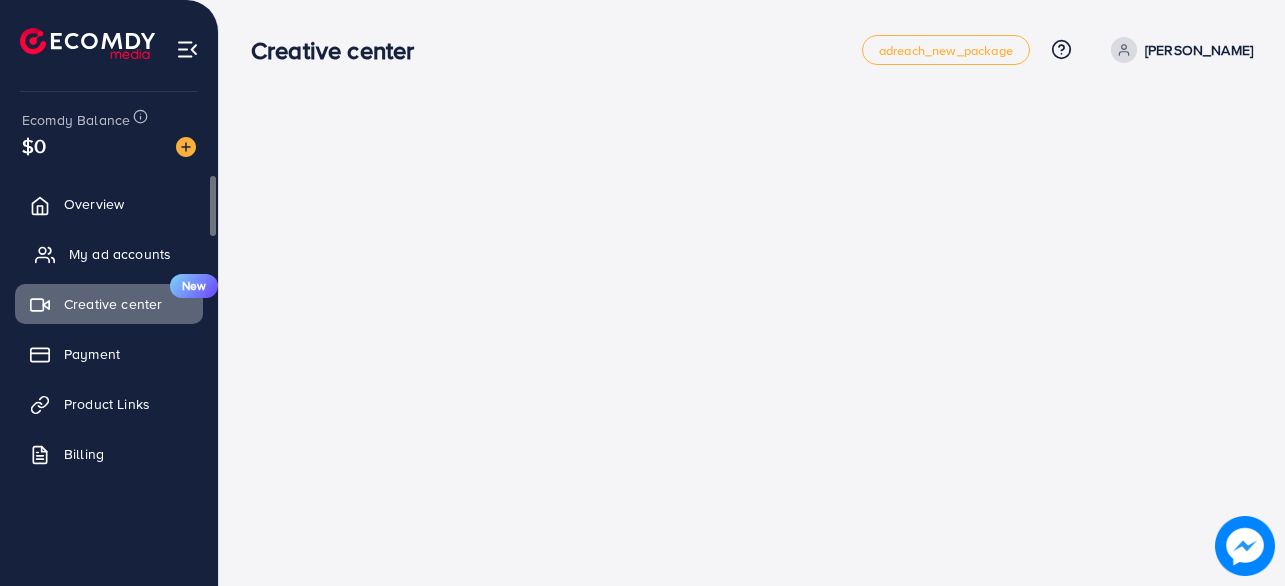 click on "My ad accounts" at bounding box center [120, 254] 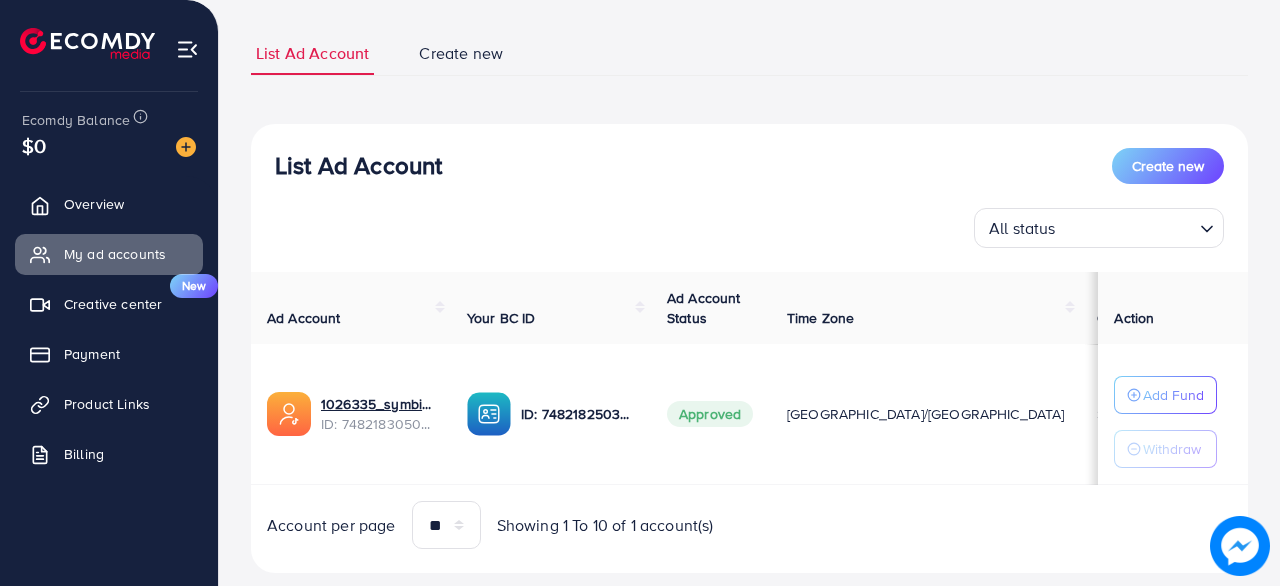 scroll, scrollTop: 159, scrollLeft: 0, axis: vertical 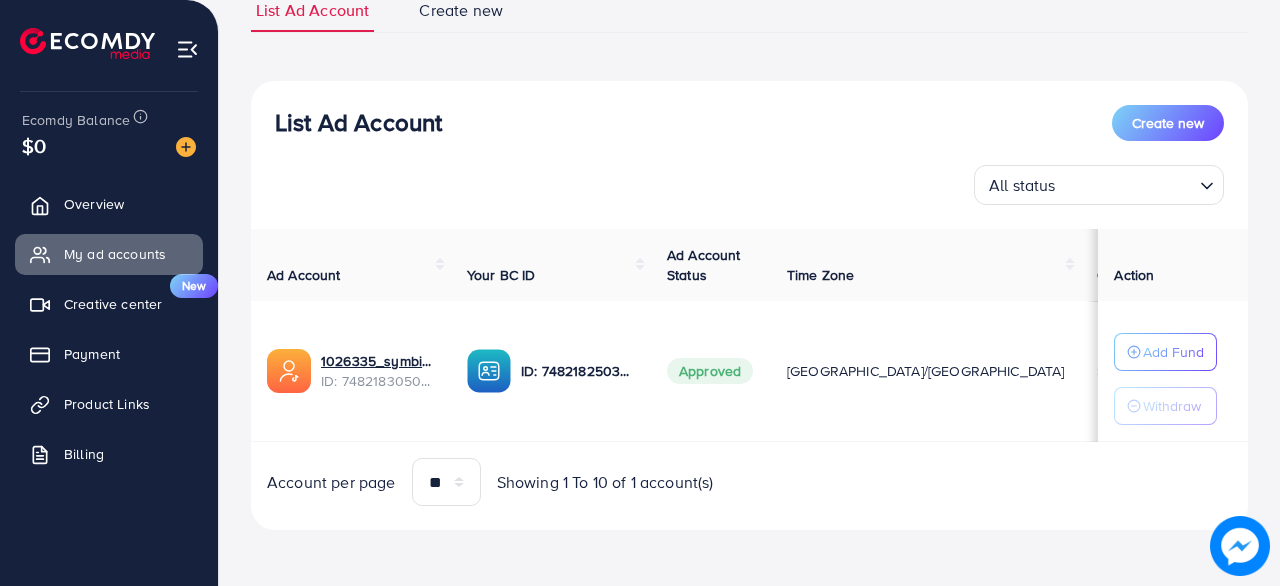 drag, startPoint x: 1079, startPoint y: 414, endPoint x: 1088, endPoint y: 326, distance: 88.45903 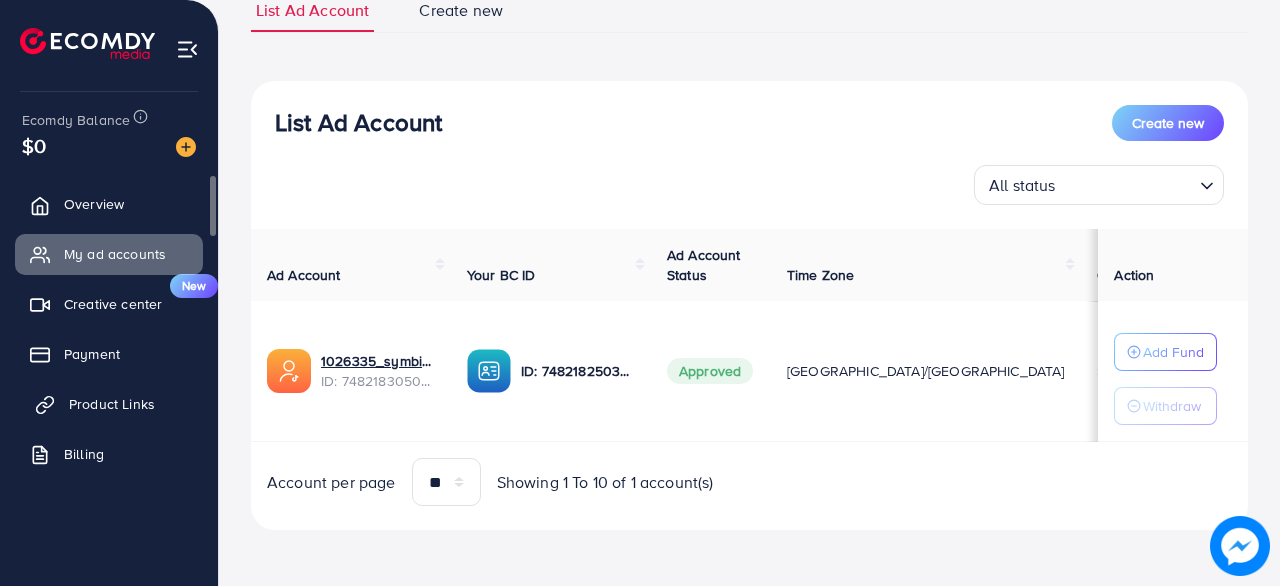 click on "Product Links" at bounding box center (112, 404) 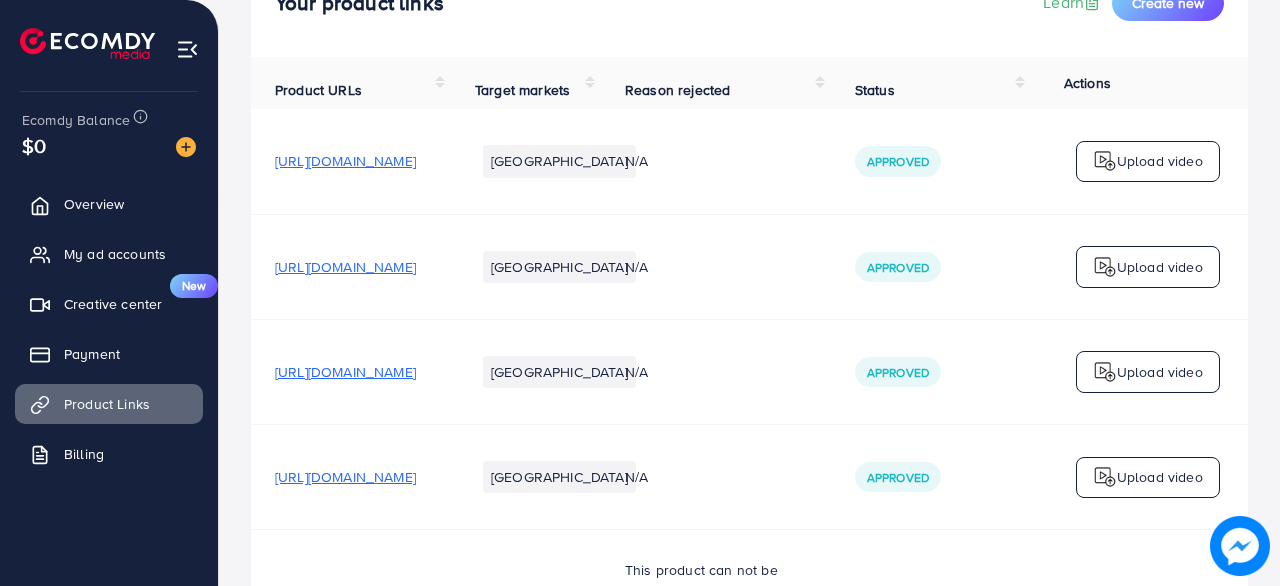 scroll, scrollTop: 0, scrollLeft: 0, axis: both 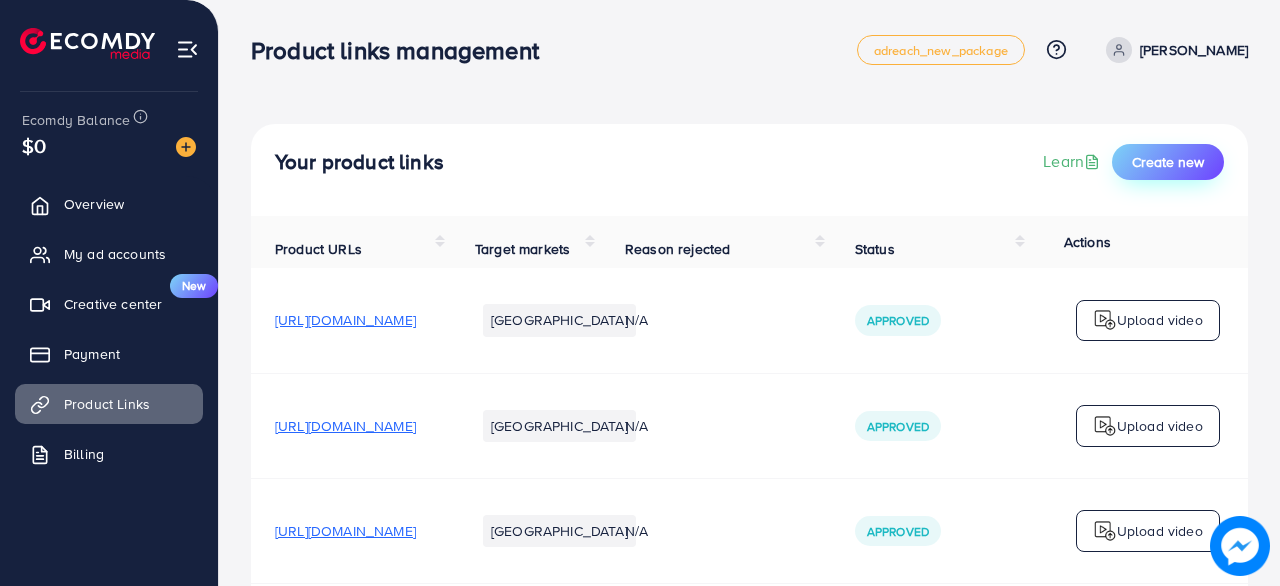 click on "Create new" at bounding box center [1168, 162] 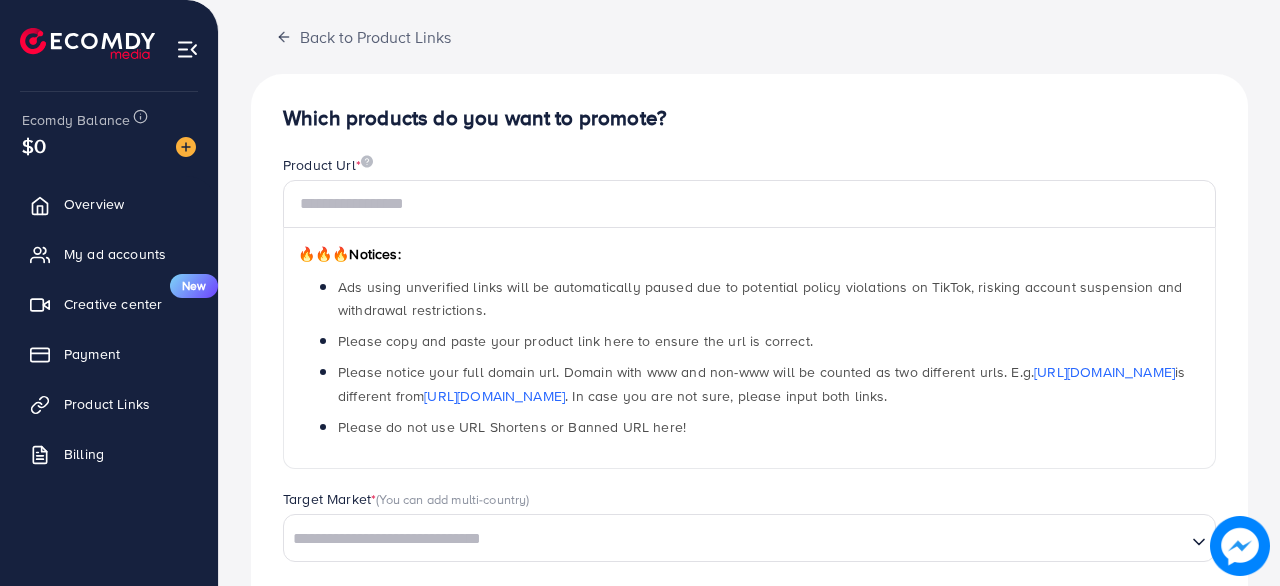 scroll, scrollTop: 39, scrollLeft: 0, axis: vertical 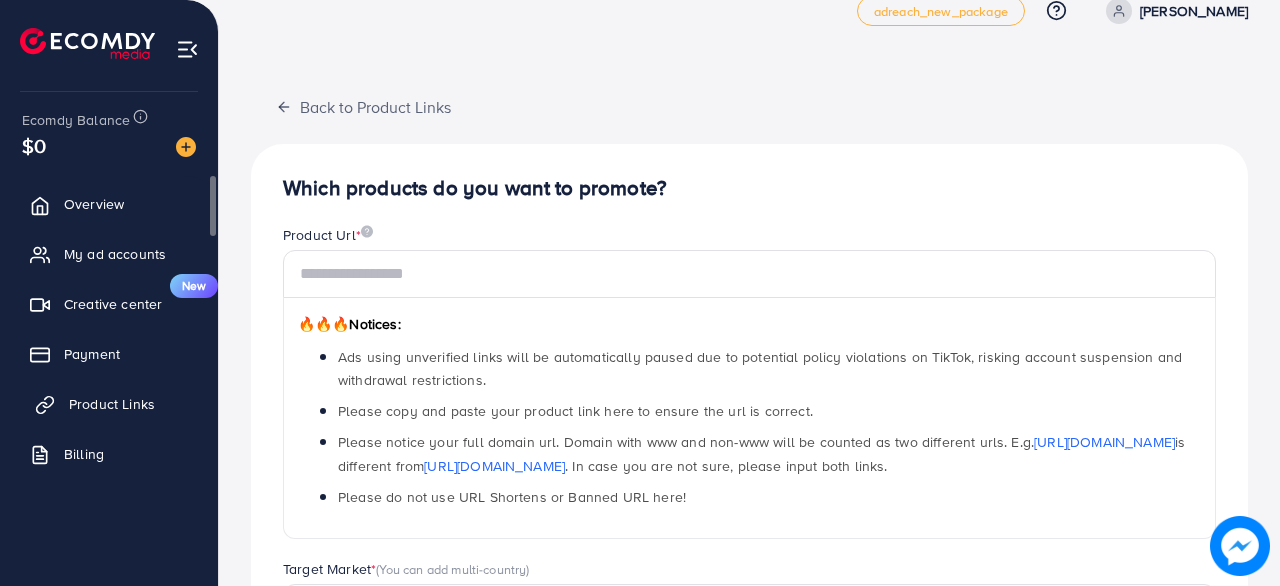 click on "Product Links" at bounding box center [109, 404] 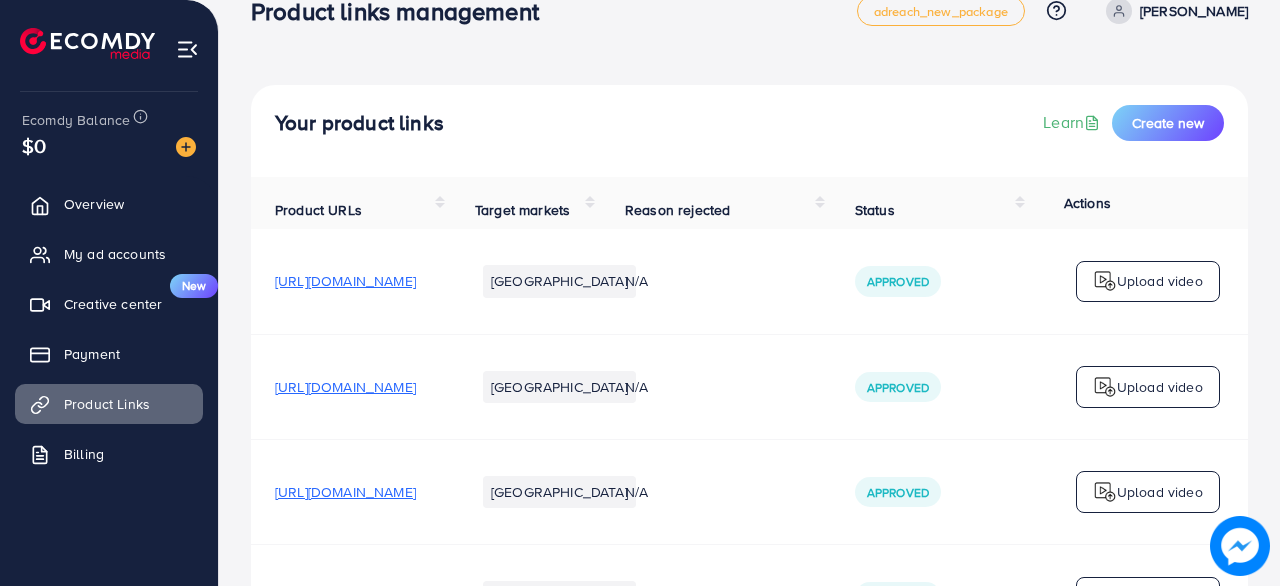 scroll, scrollTop: 0, scrollLeft: 0, axis: both 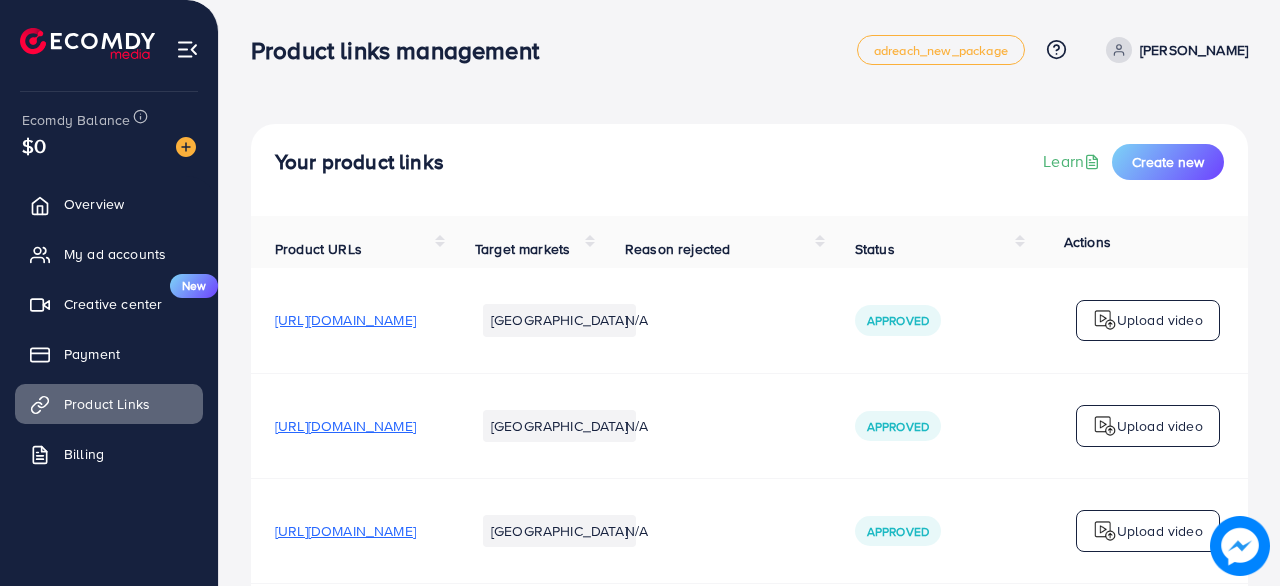 drag, startPoint x: 486, startPoint y: 435, endPoint x: 908, endPoint y: 126, distance: 523.0344 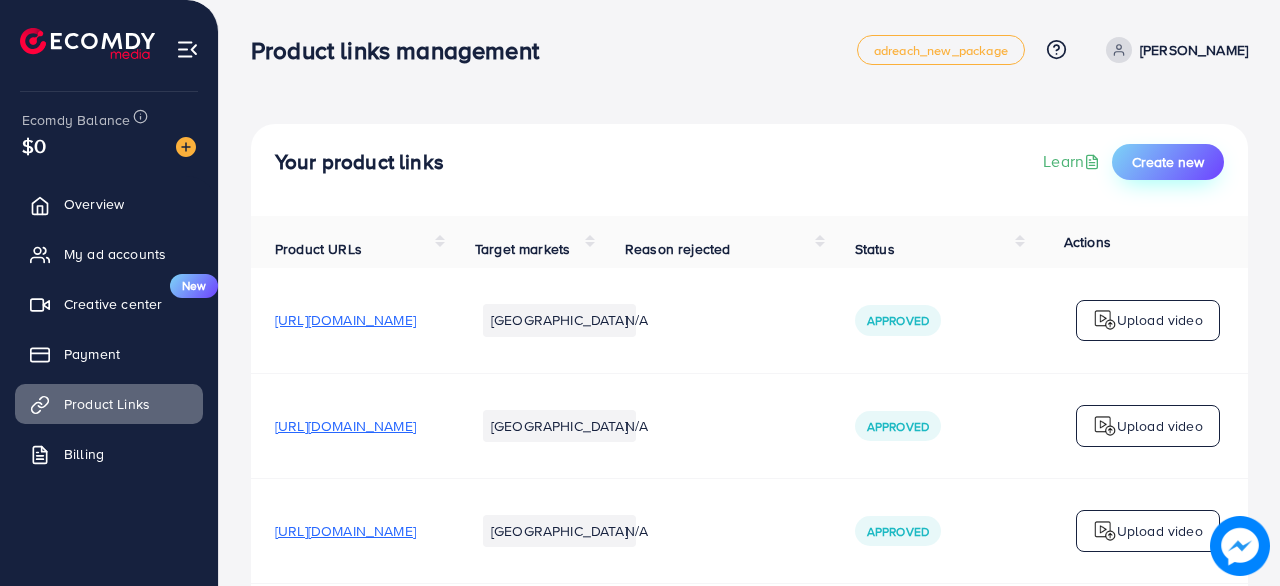 click on "Create new" at bounding box center [1168, 162] 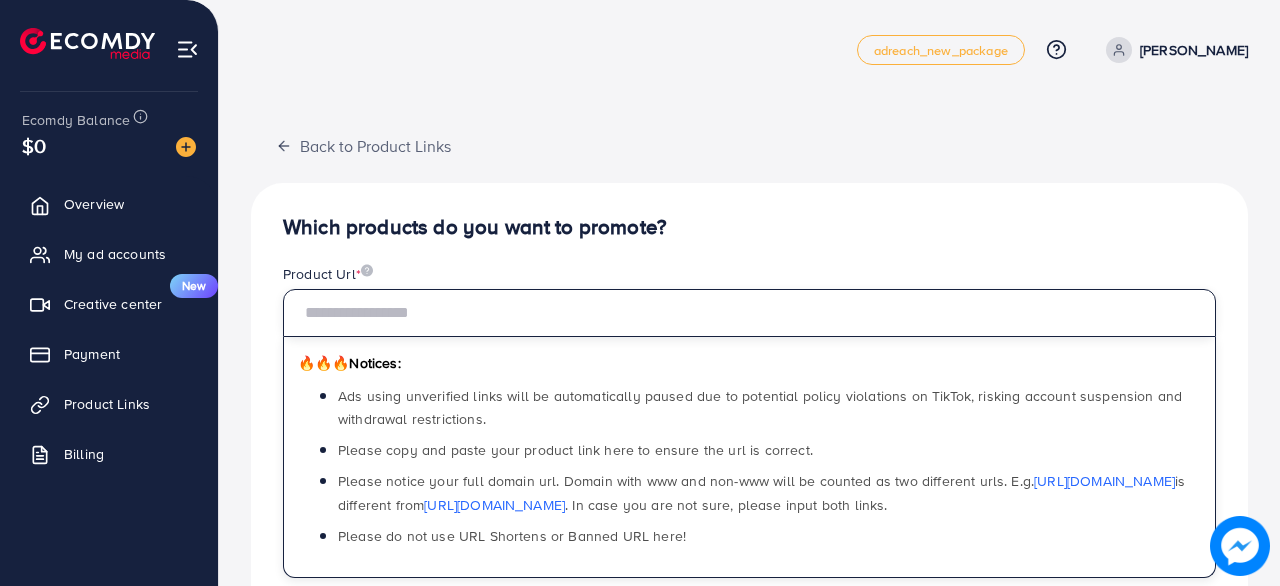 click at bounding box center [749, 313] 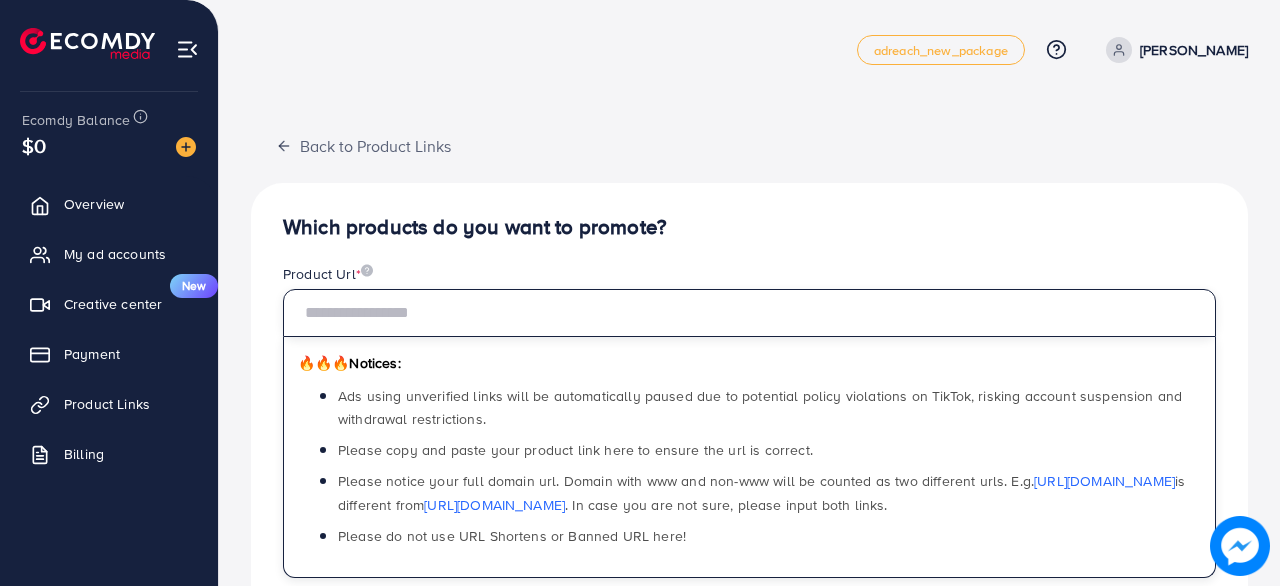 paste on "**********" 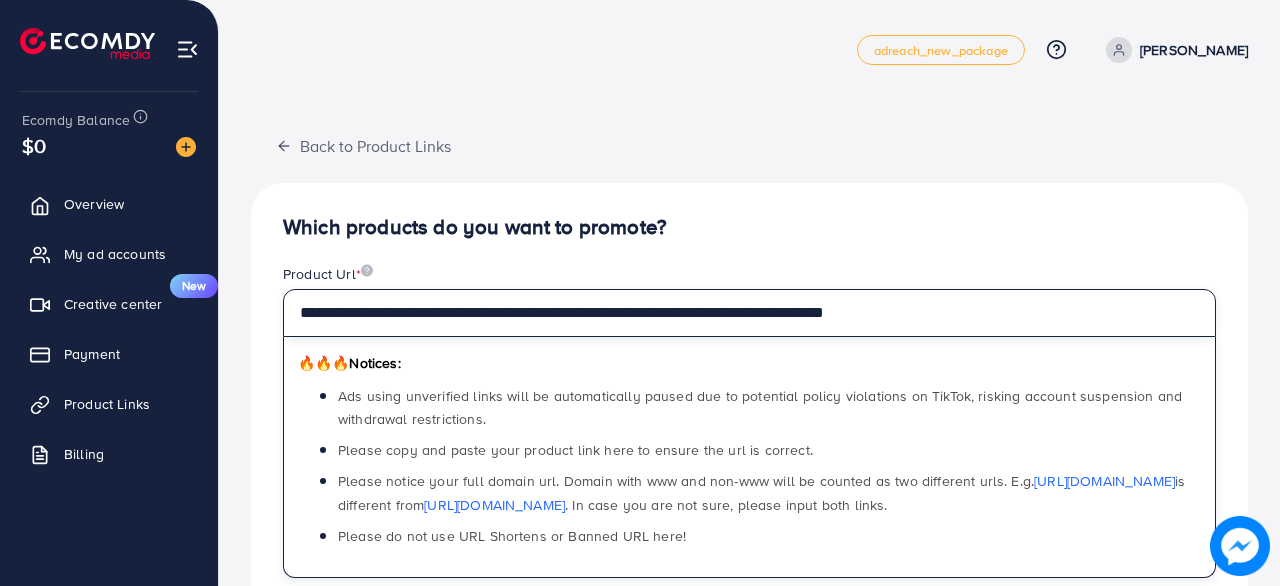 type on "**********" 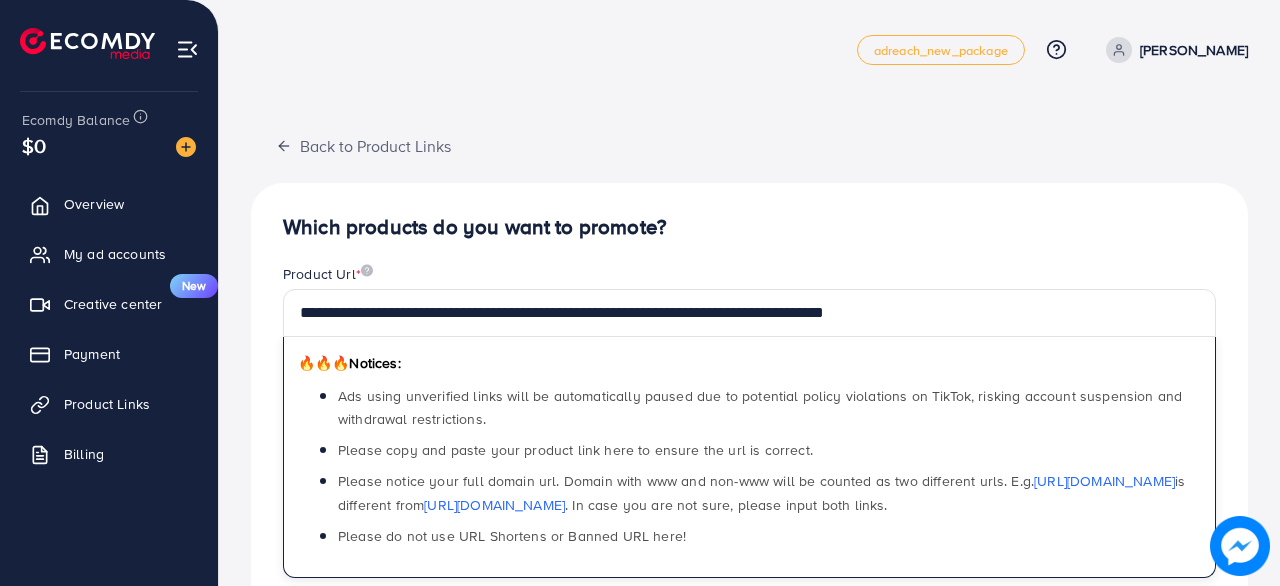 click on "**********" at bounding box center (749, 608) 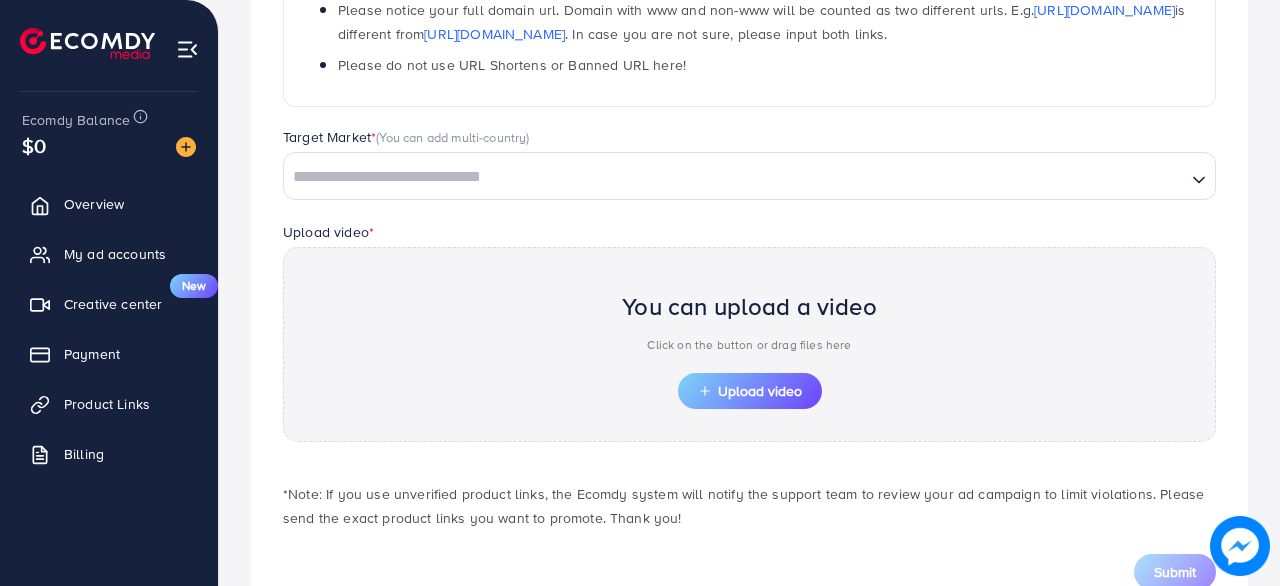 scroll, scrollTop: 500, scrollLeft: 0, axis: vertical 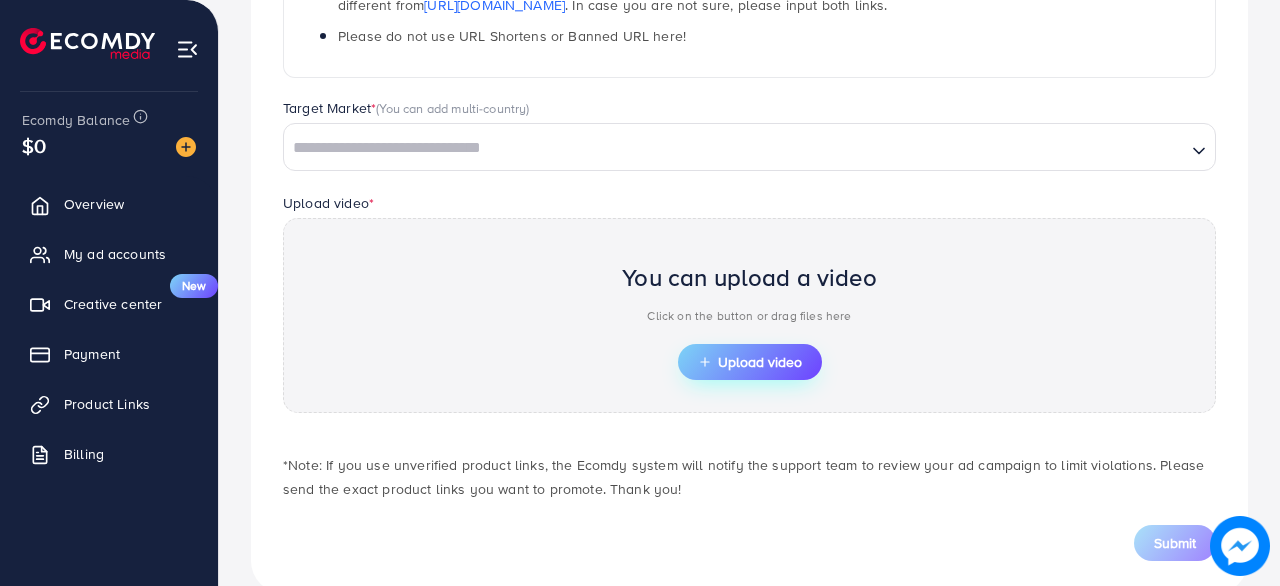 click on "Upload video" at bounding box center (750, 362) 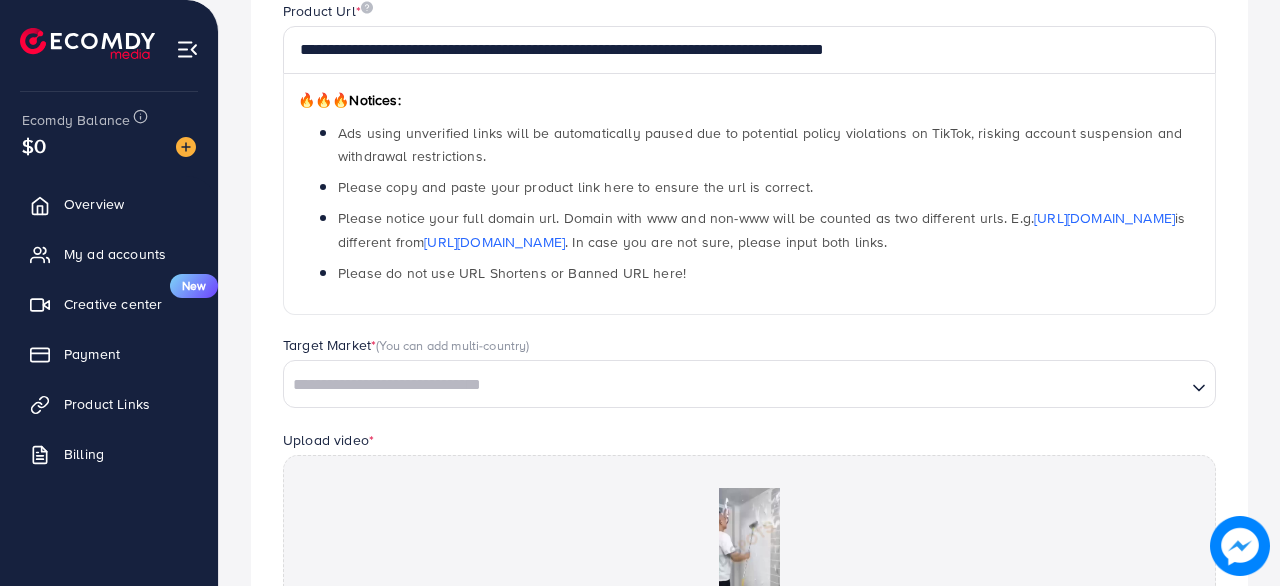 scroll, scrollTop: 276, scrollLeft: 0, axis: vertical 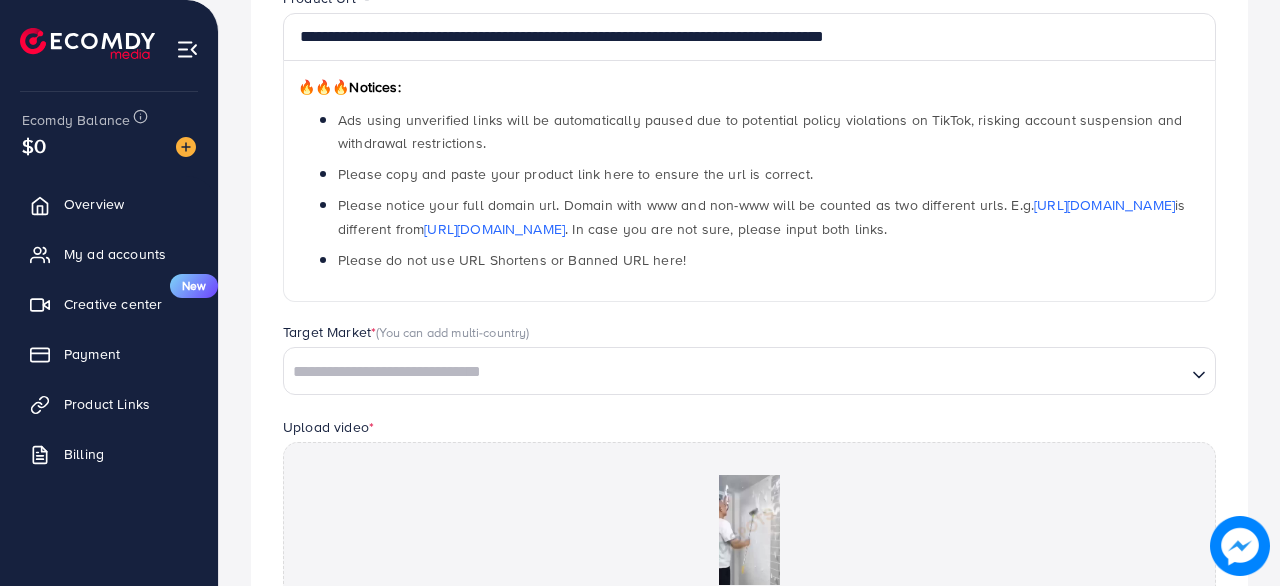click at bounding box center [735, 372] 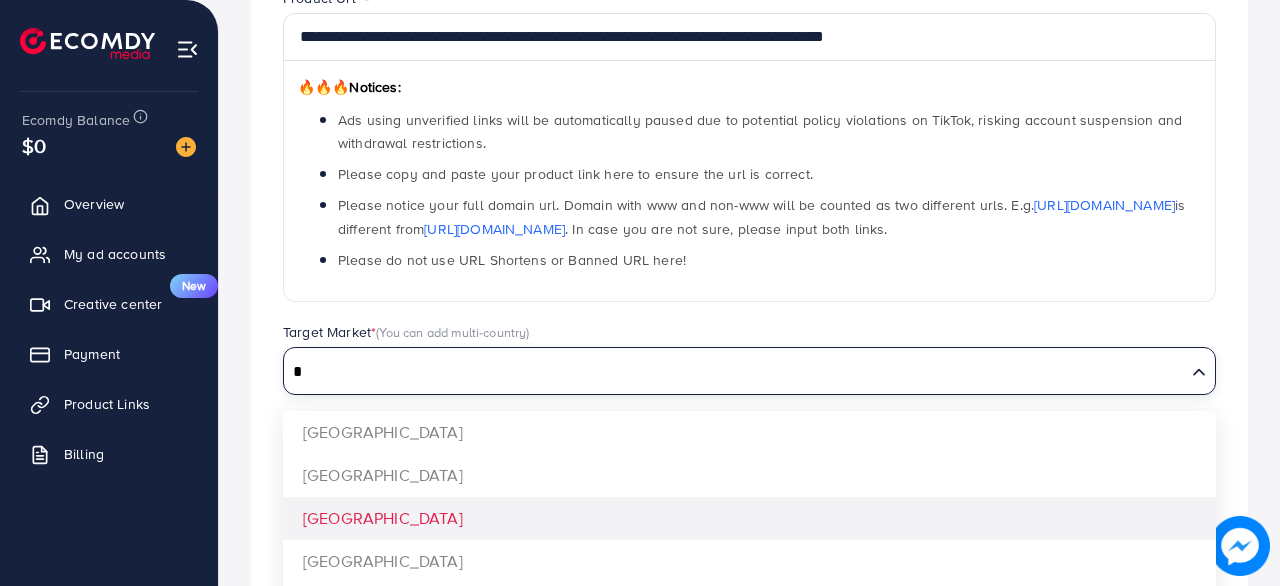 type on "*" 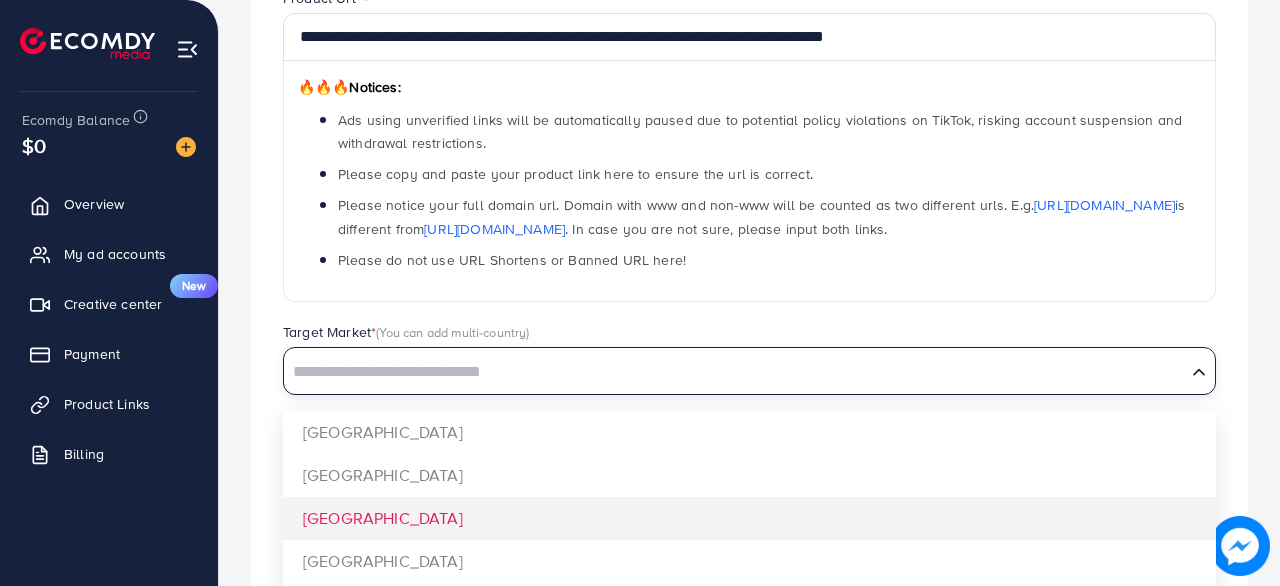 click on "**********" at bounding box center [749, 380] 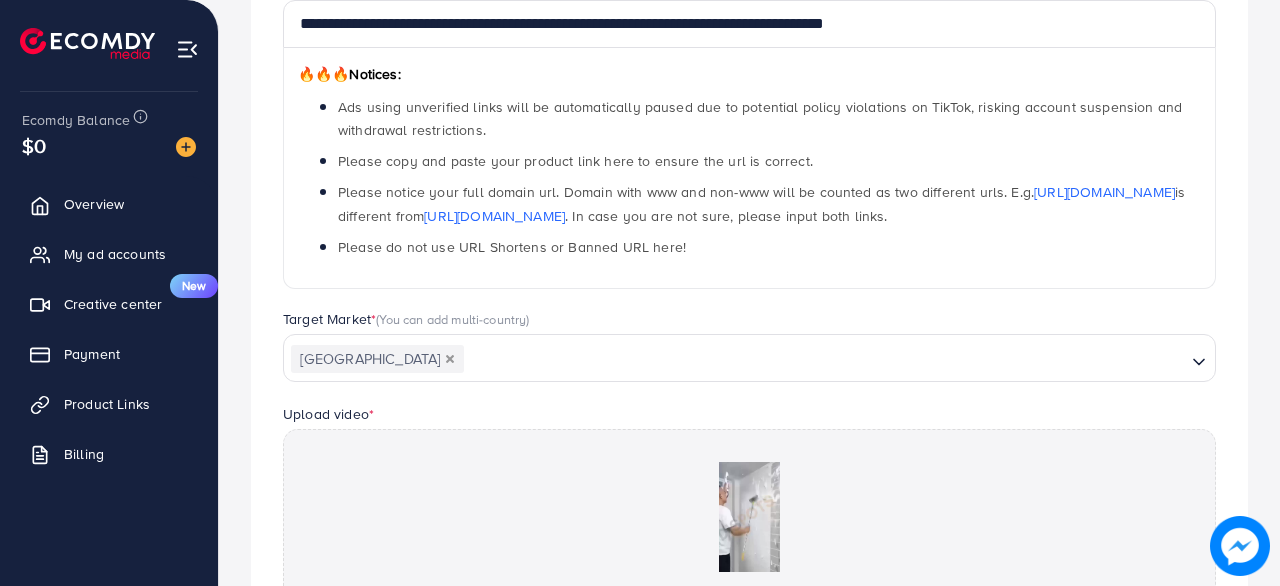 scroll, scrollTop: 576, scrollLeft: 0, axis: vertical 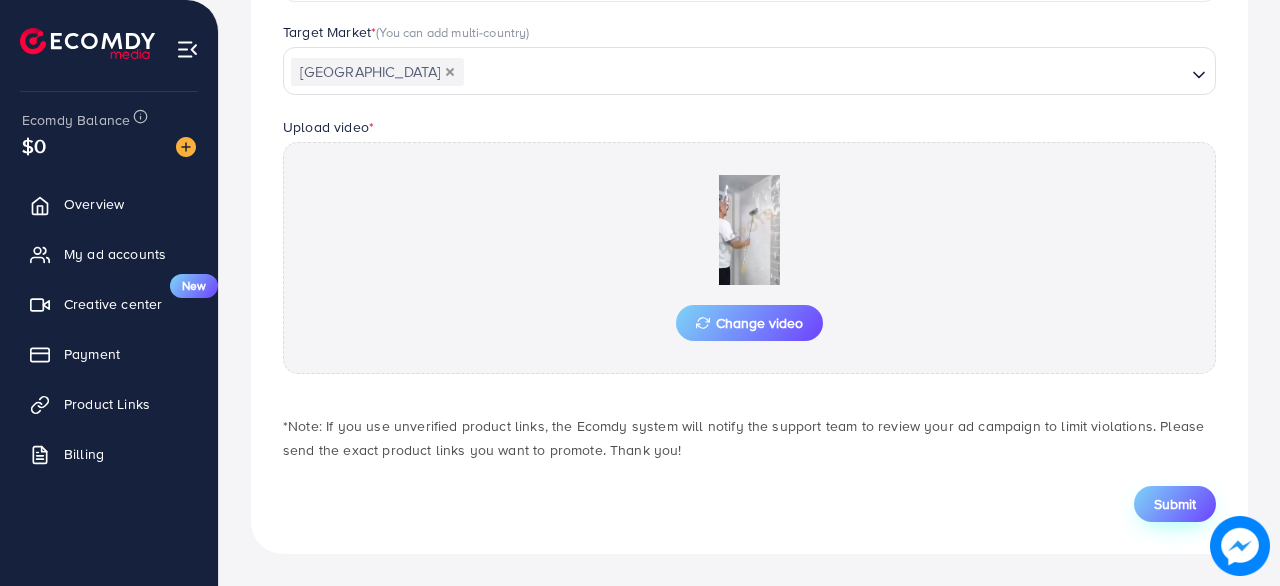 click on "Submit" at bounding box center (1175, 504) 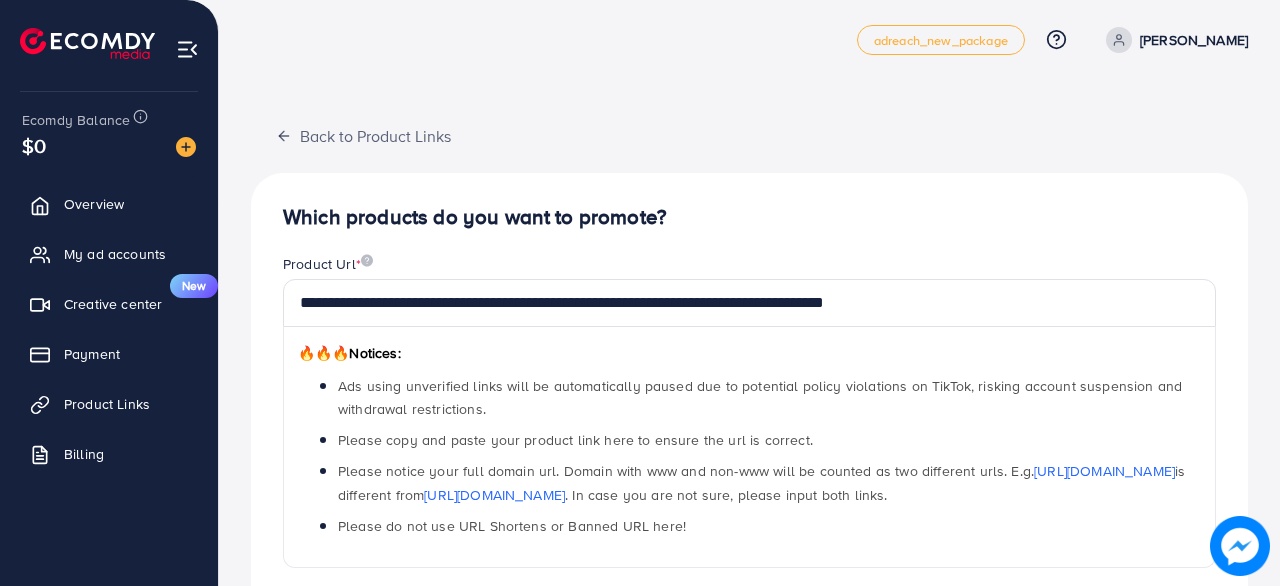 scroll, scrollTop: 0, scrollLeft: 0, axis: both 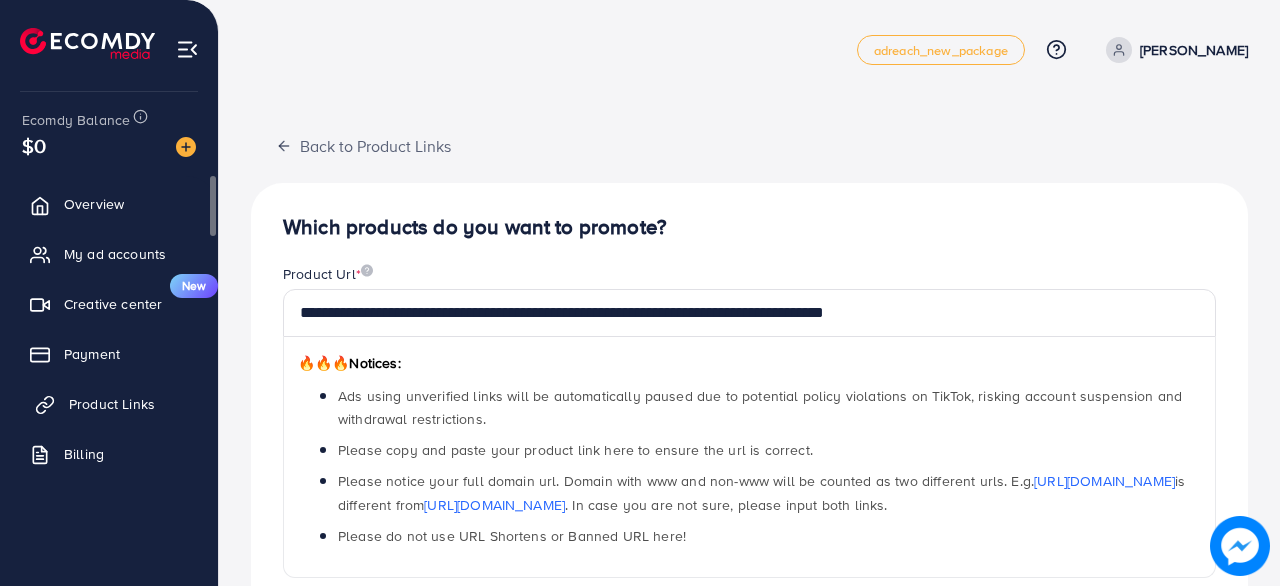 click on "Product Links" at bounding box center [112, 404] 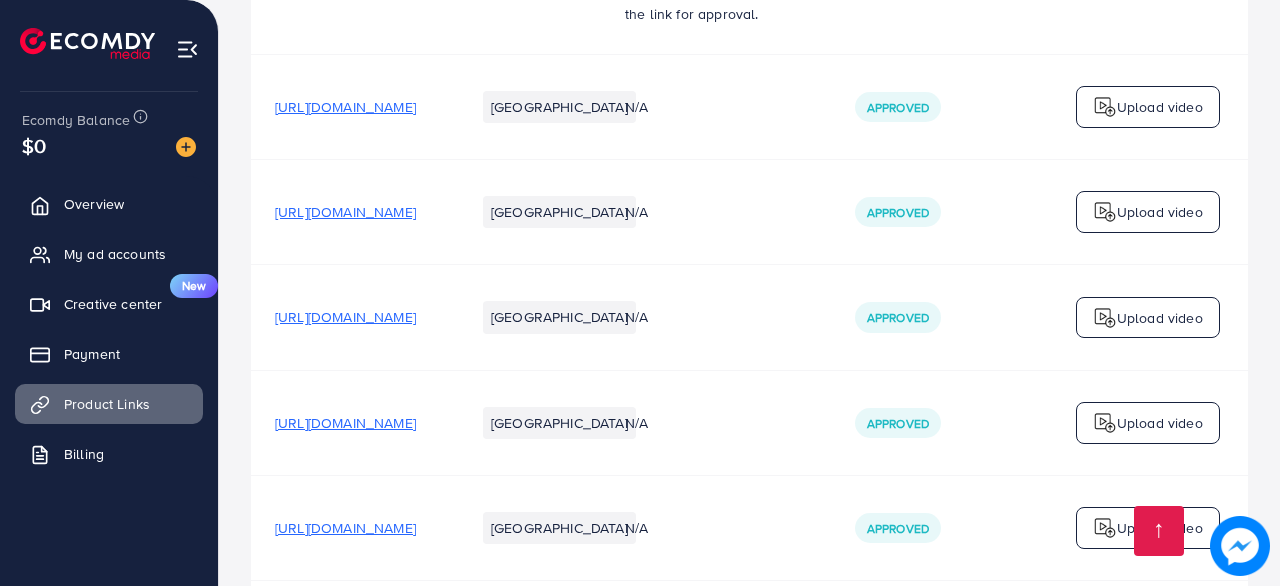 scroll, scrollTop: 2400, scrollLeft: 0, axis: vertical 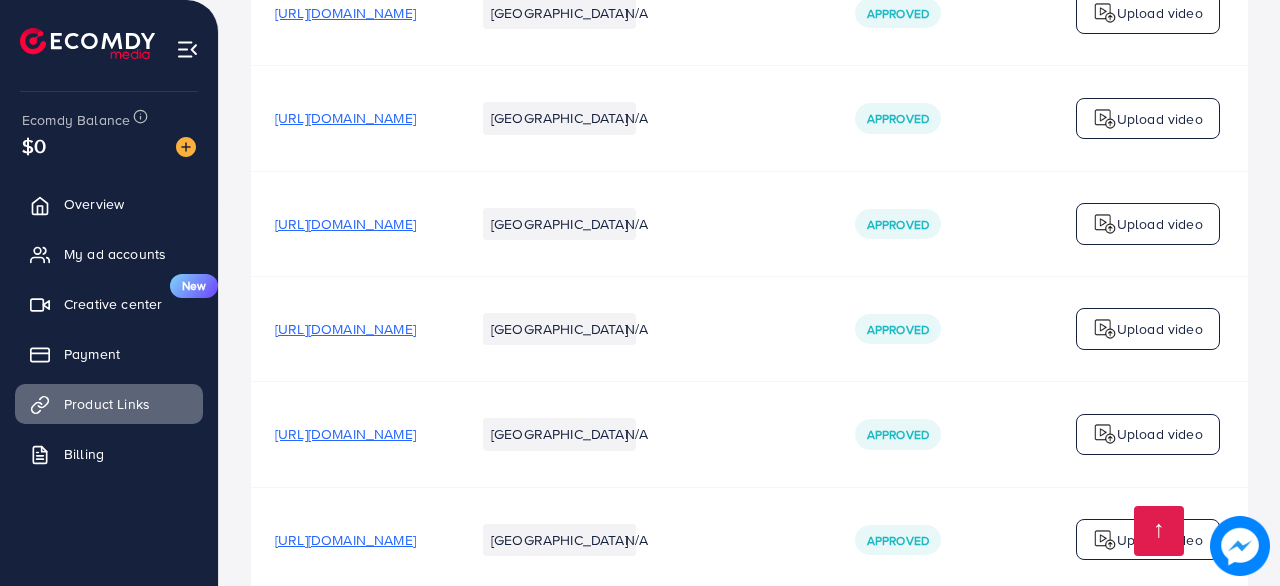 click on "Upload video" at bounding box center [1148, 119] 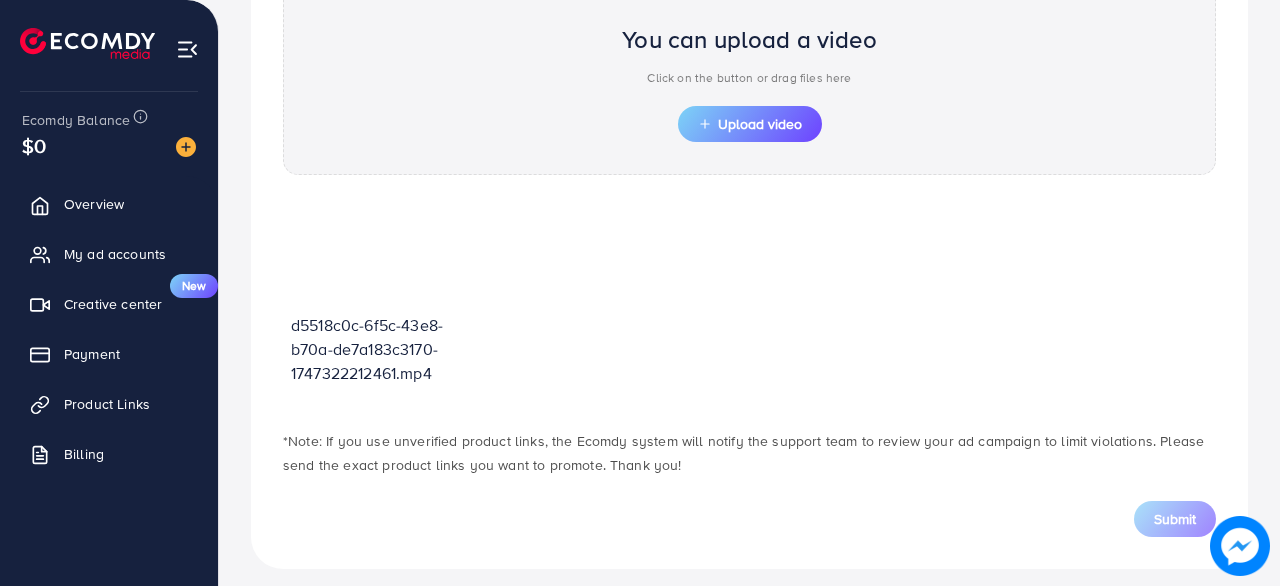 scroll, scrollTop: 753, scrollLeft: 0, axis: vertical 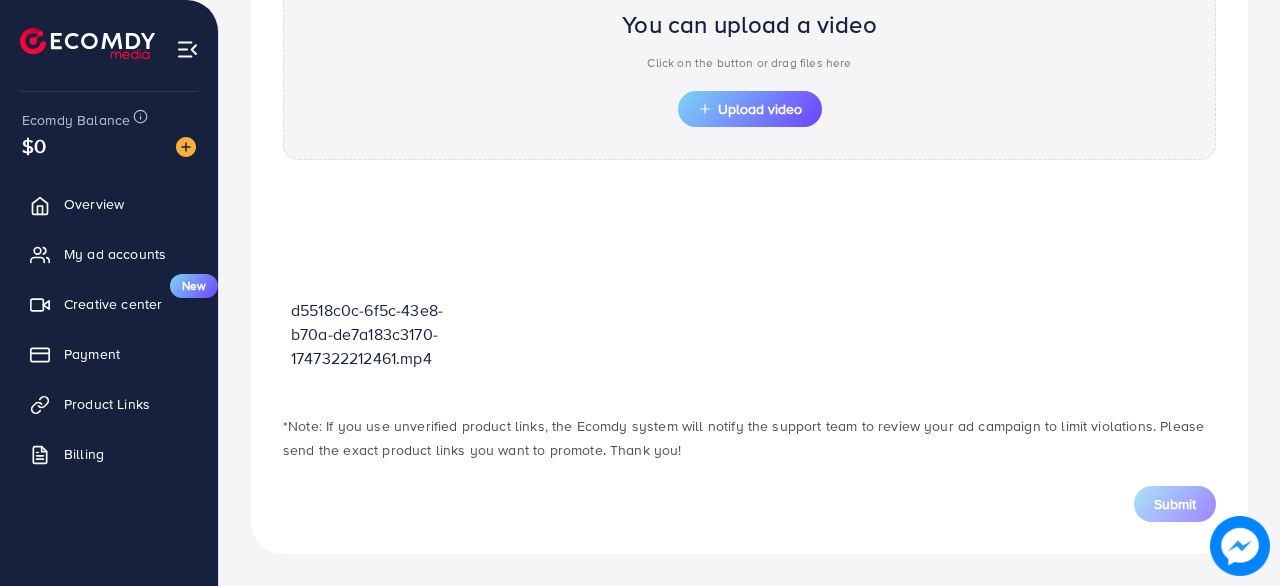 click on "d5518c0c-6f5c-43e8-b70a-de7a183c3170-1747322212461.mp4" at bounding box center (386, 334) 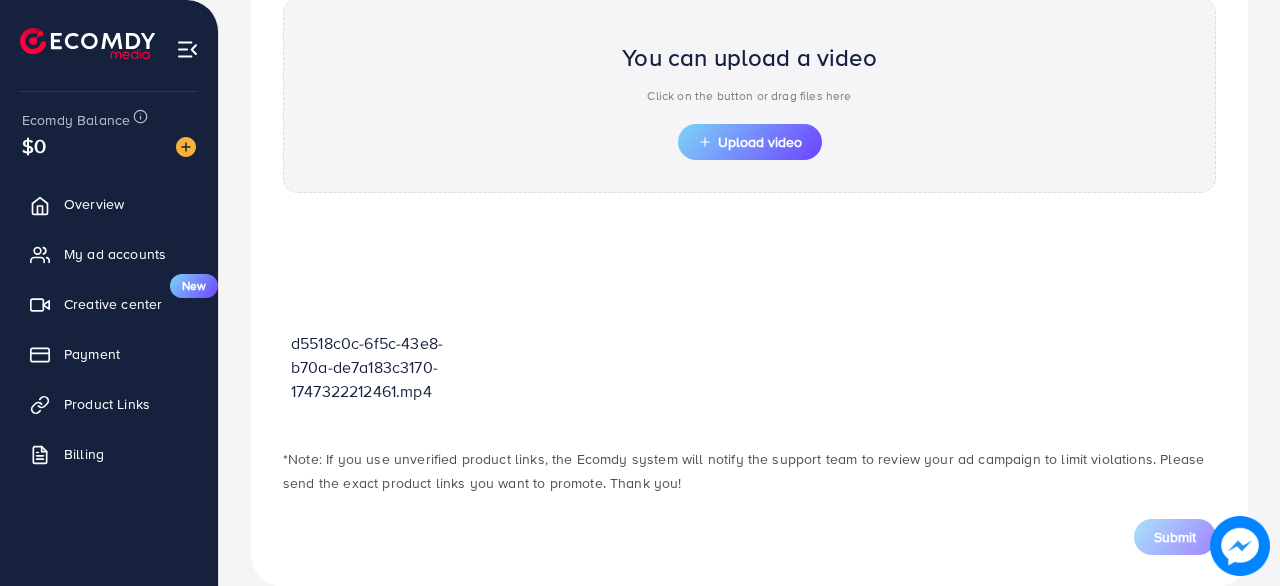 scroll, scrollTop: 753, scrollLeft: 0, axis: vertical 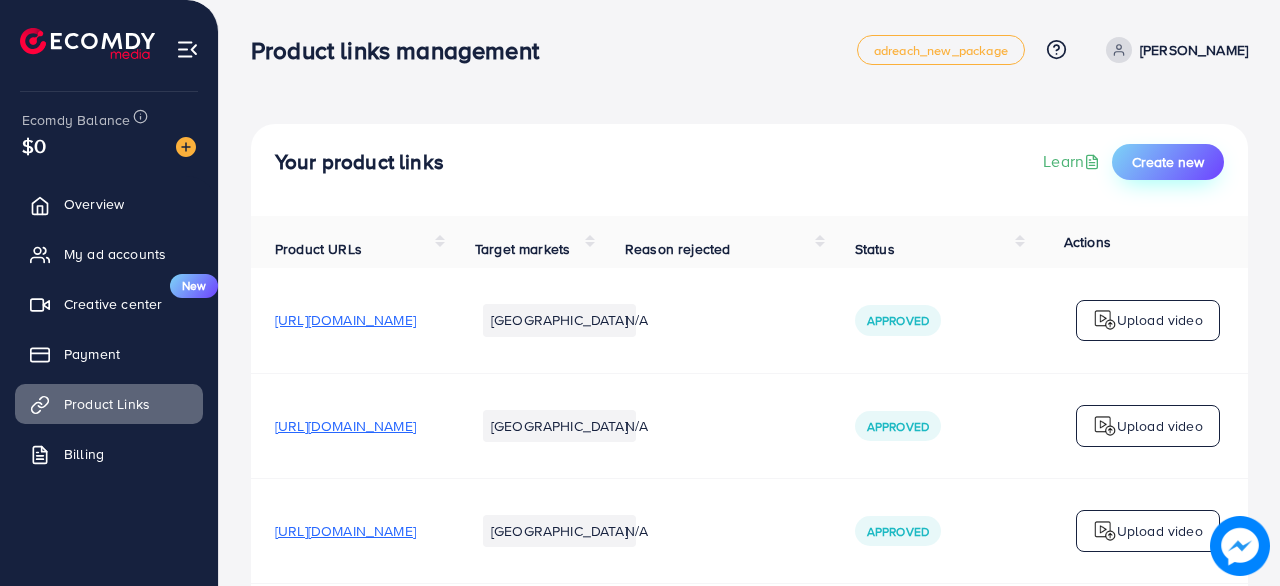 click on "Create new" at bounding box center (1168, 162) 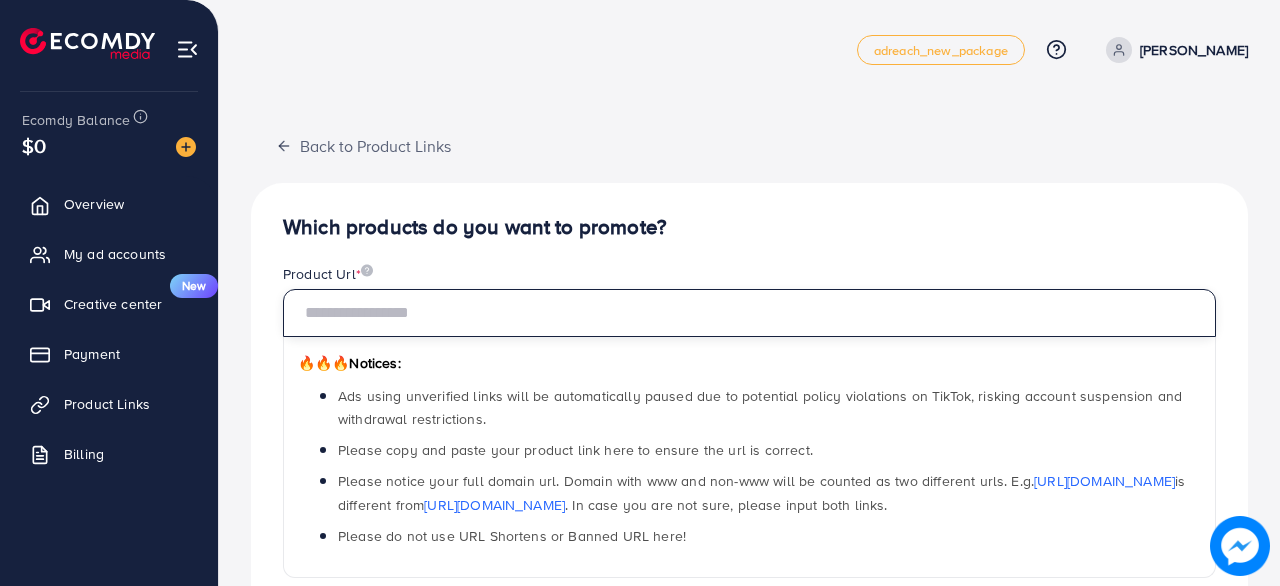 click at bounding box center (749, 313) 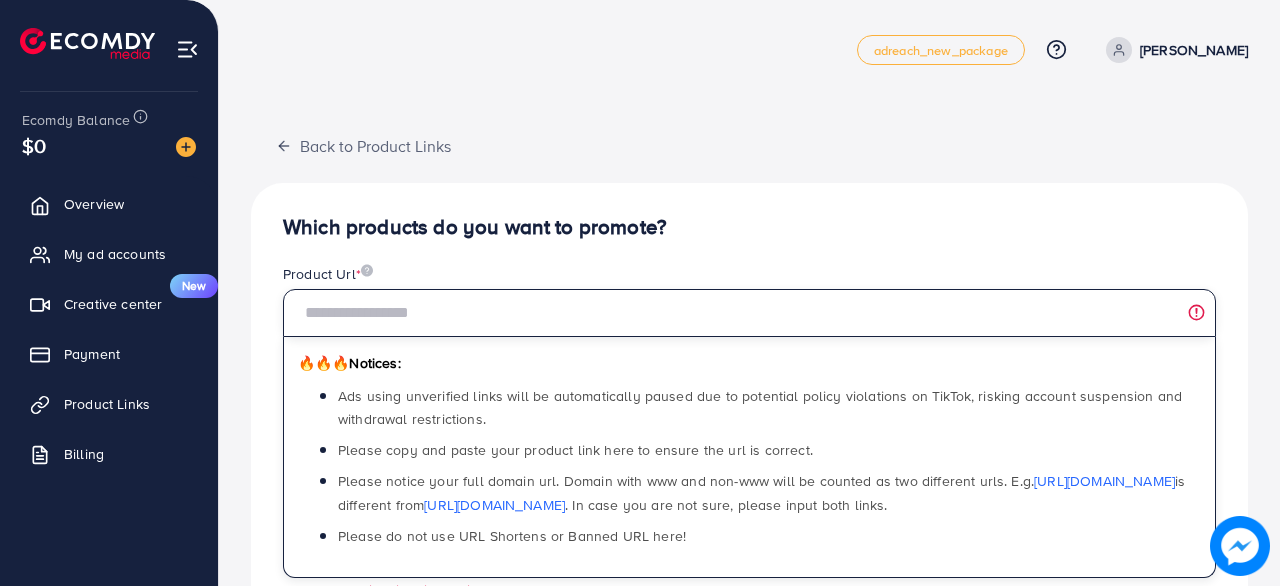 click at bounding box center (749, 313) 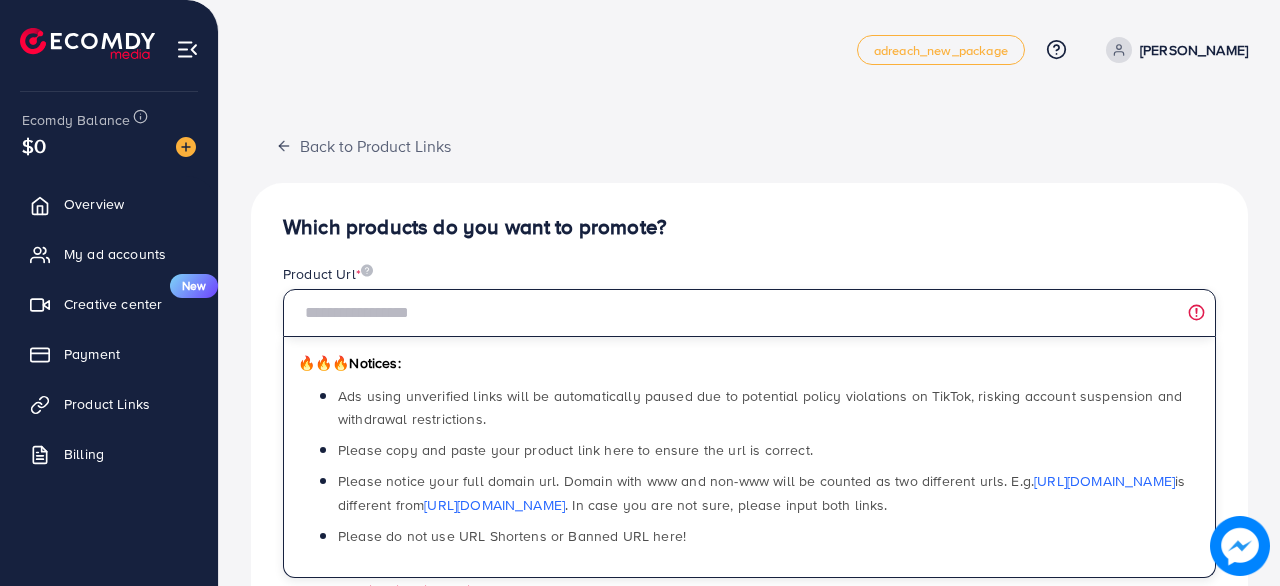 paste on "**********" 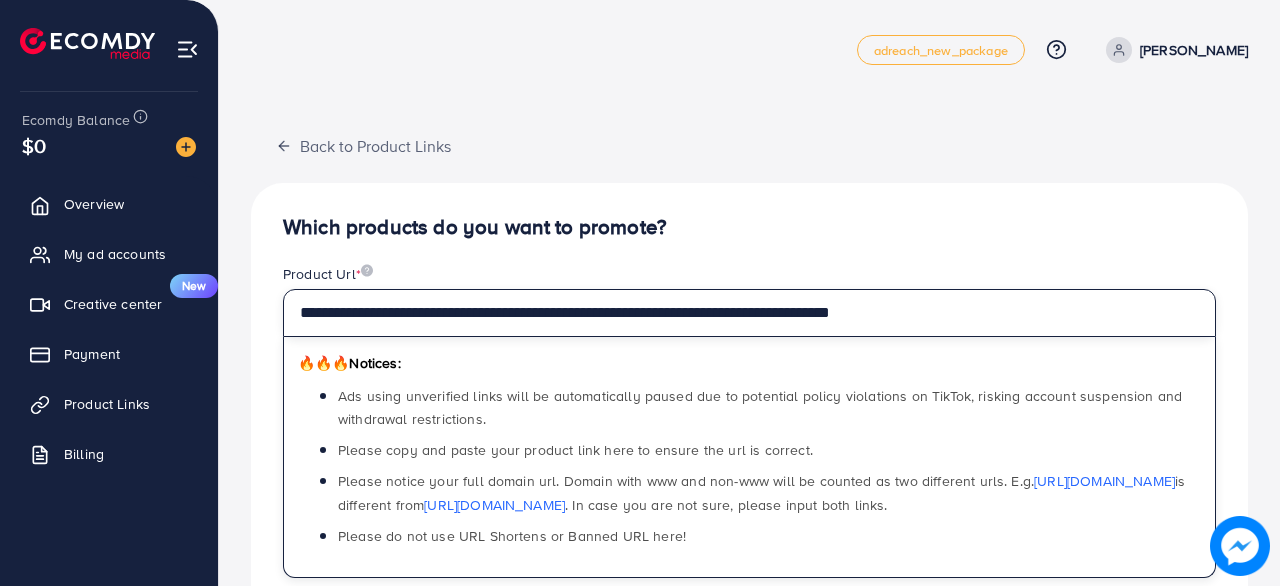 type on "**********" 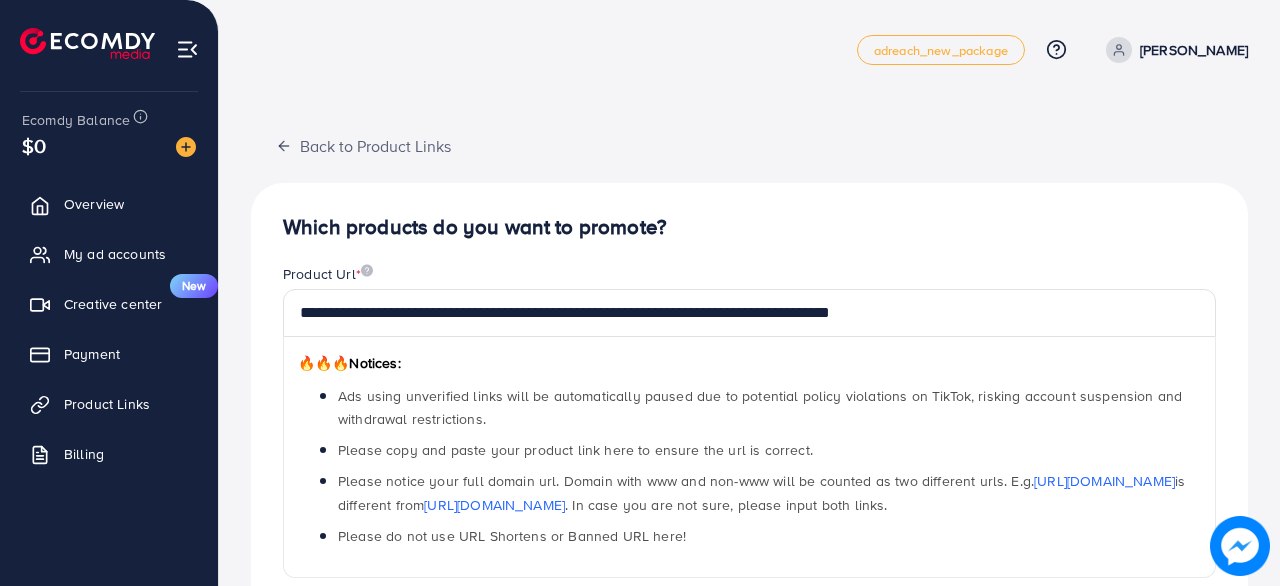 click on "**********" at bounding box center (749, 608) 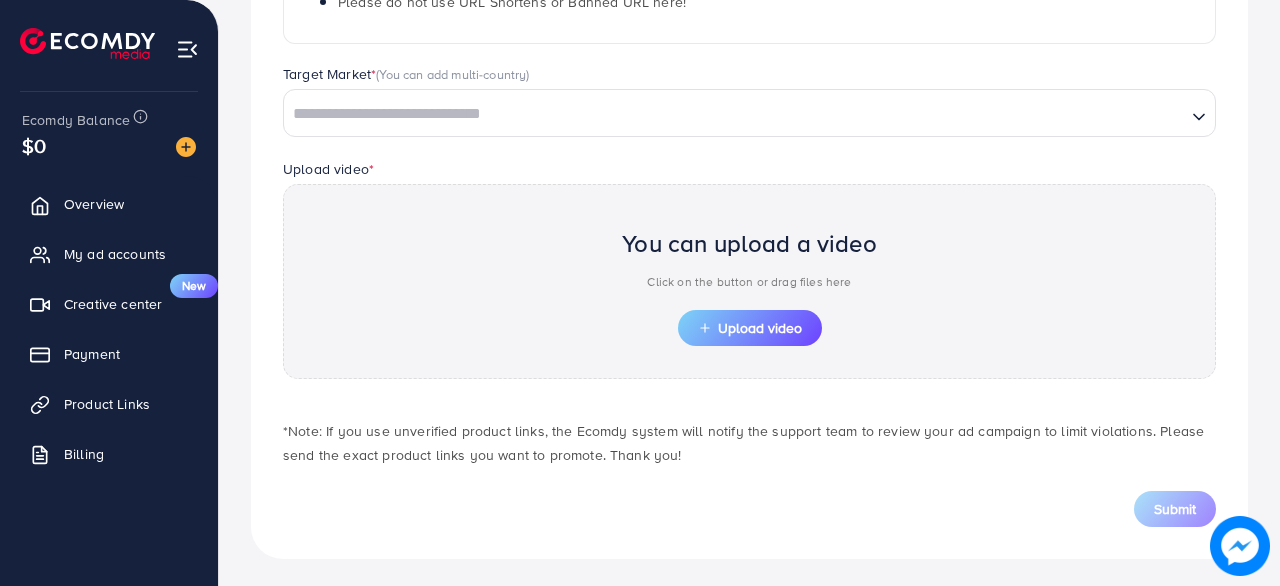scroll, scrollTop: 539, scrollLeft: 0, axis: vertical 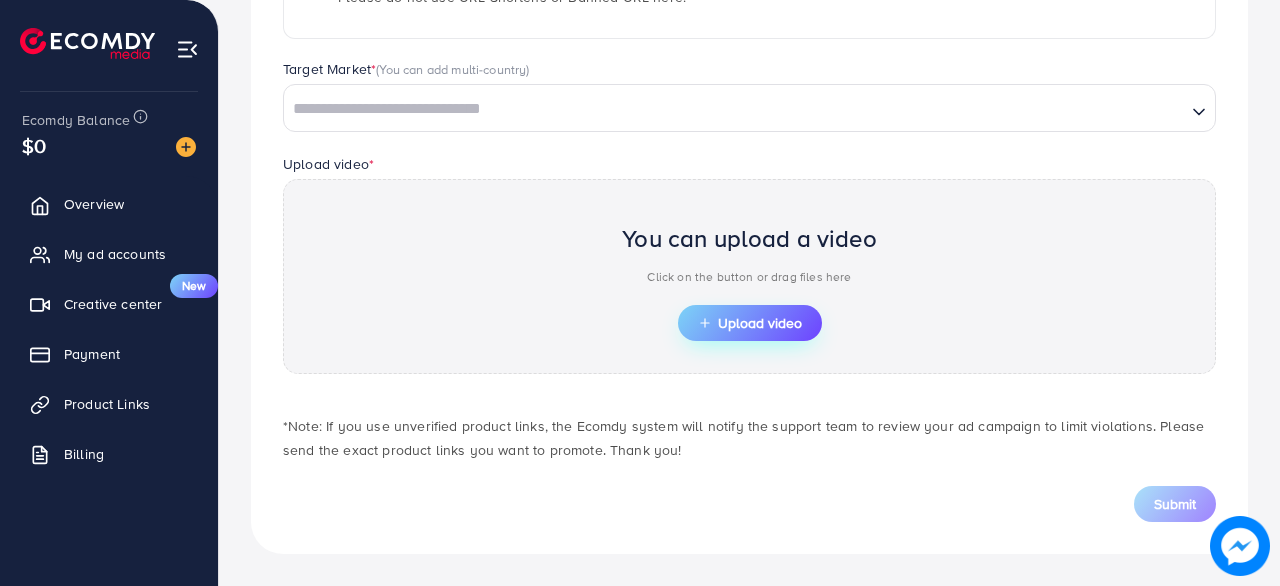 click on "Upload video" at bounding box center [750, 323] 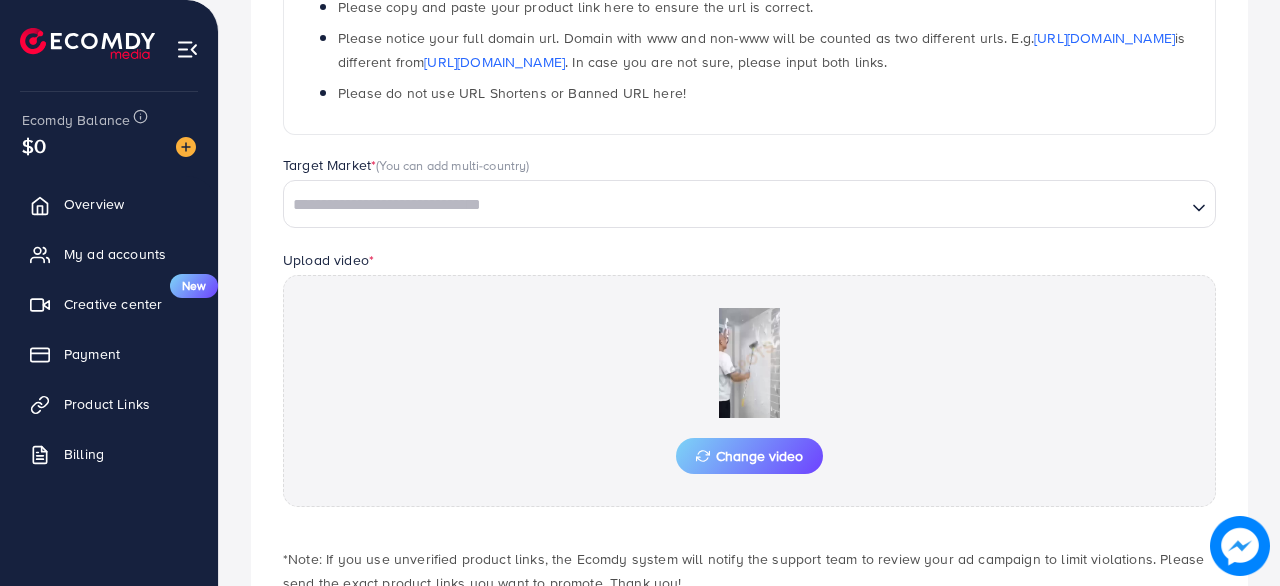 scroll, scrollTop: 539, scrollLeft: 0, axis: vertical 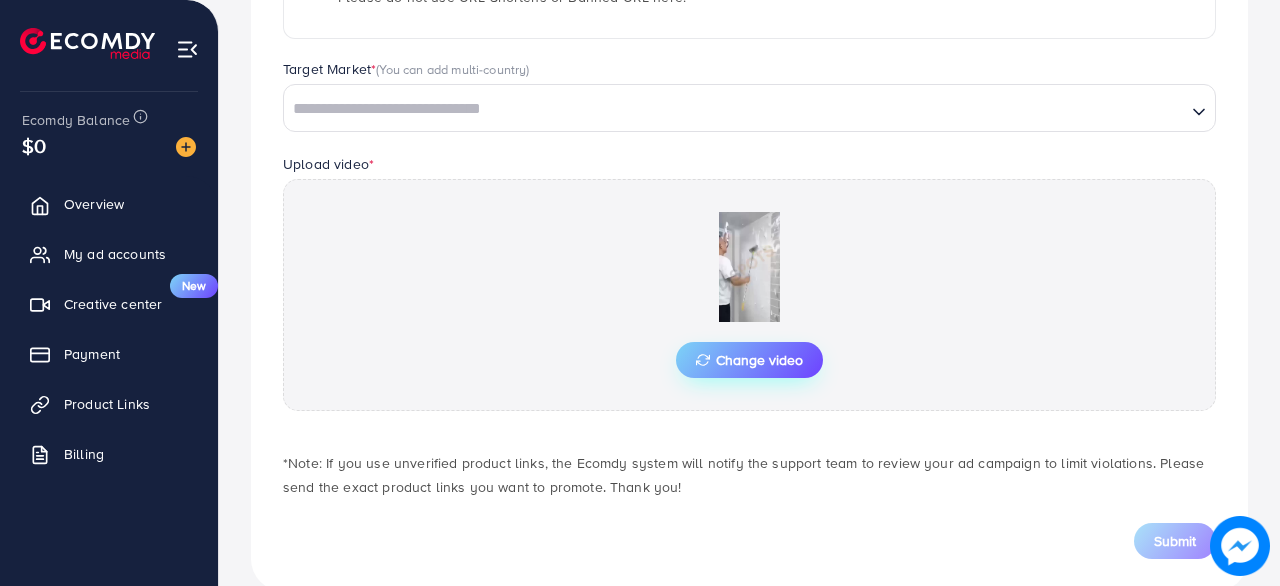 click on "Change video" at bounding box center [749, 360] 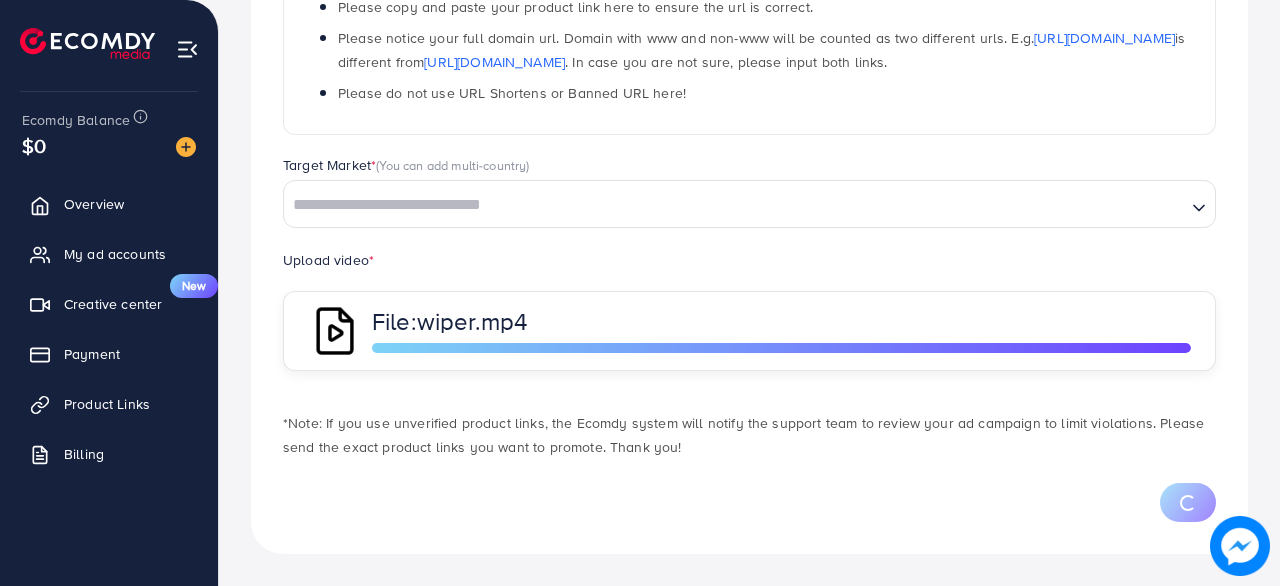 scroll, scrollTop: 539, scrollLeft: 0, axis: vertical 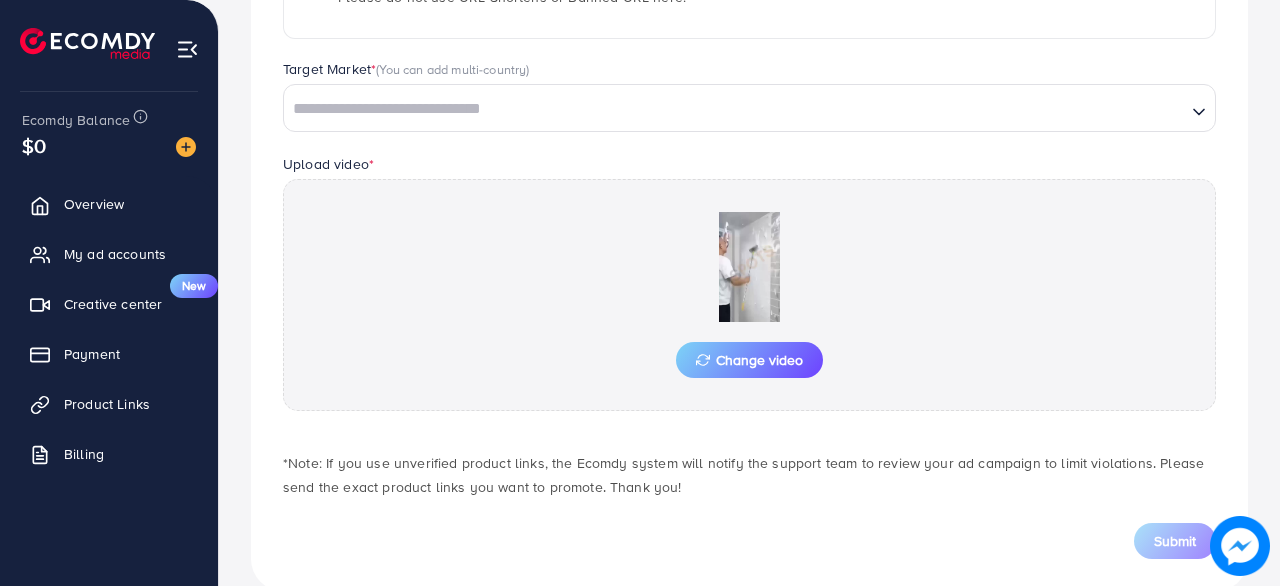 click on "Change video" at bounding box center (749, 295) 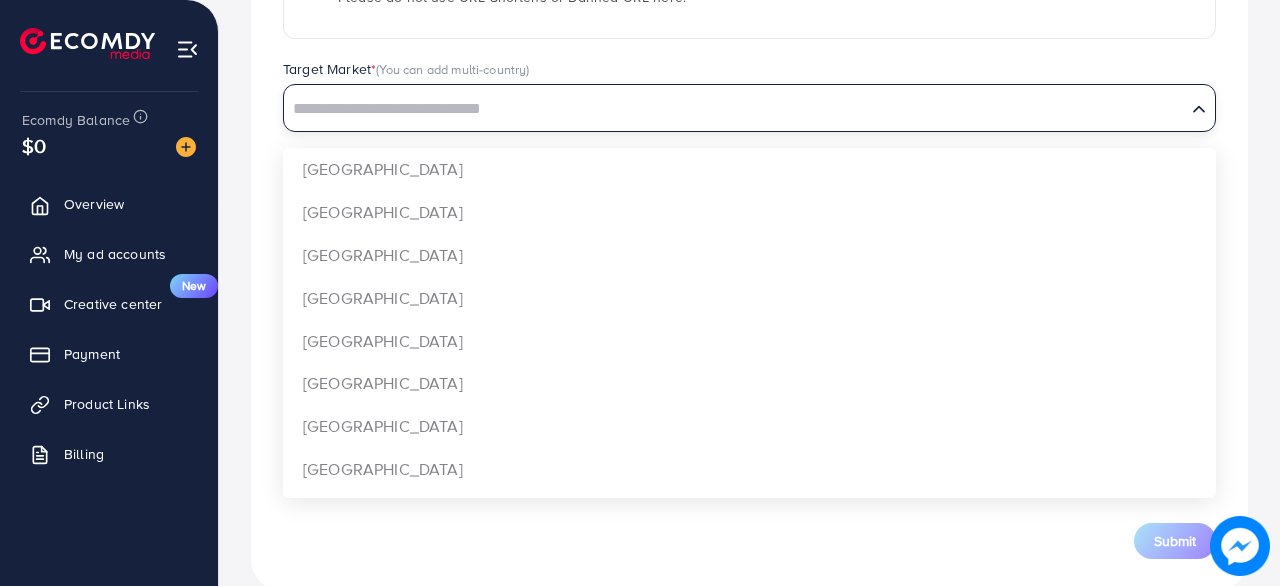 click at bounding box center (735, 109) 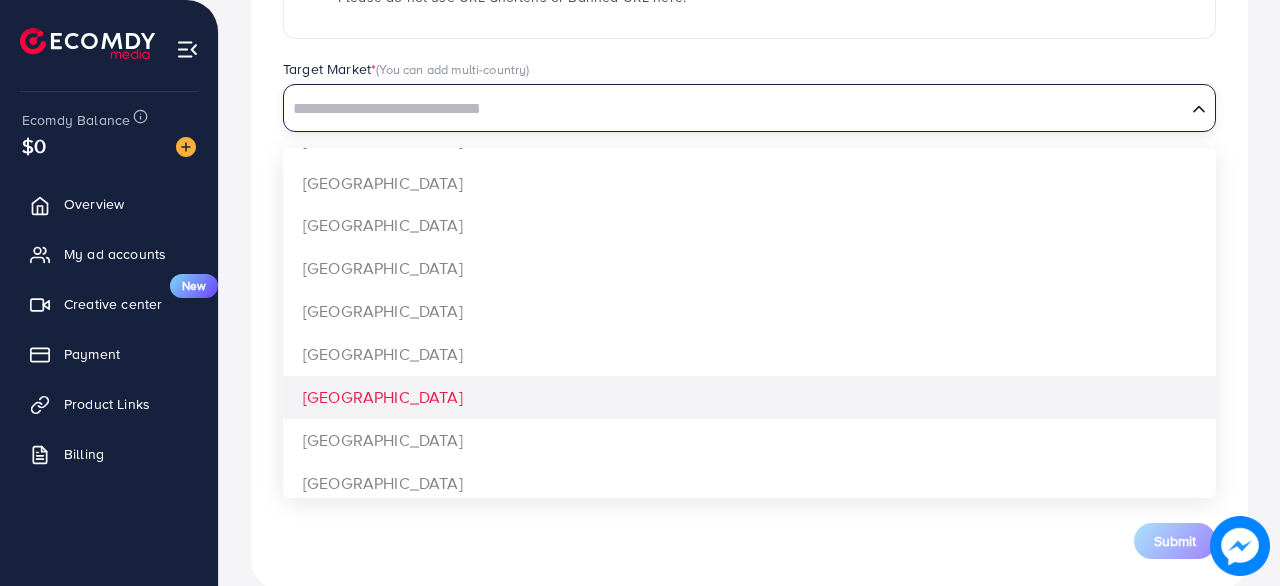 scroll, scrollTop: 1500, scrollLeft: 0, axis: vertical 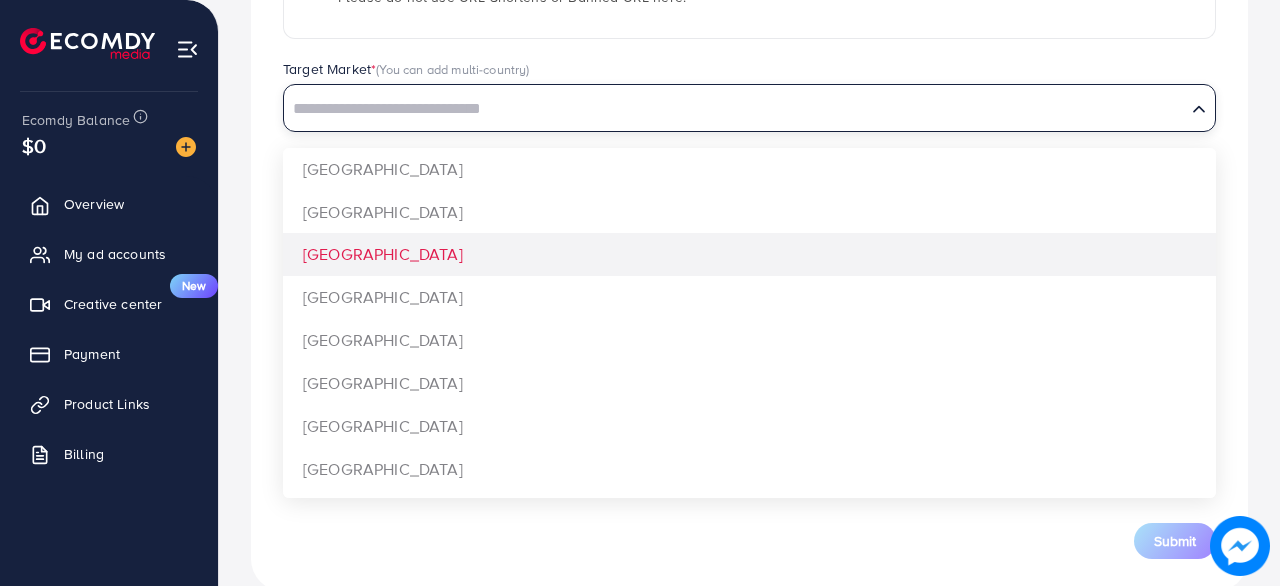 click on "**********" at bounding box center [749, 117] 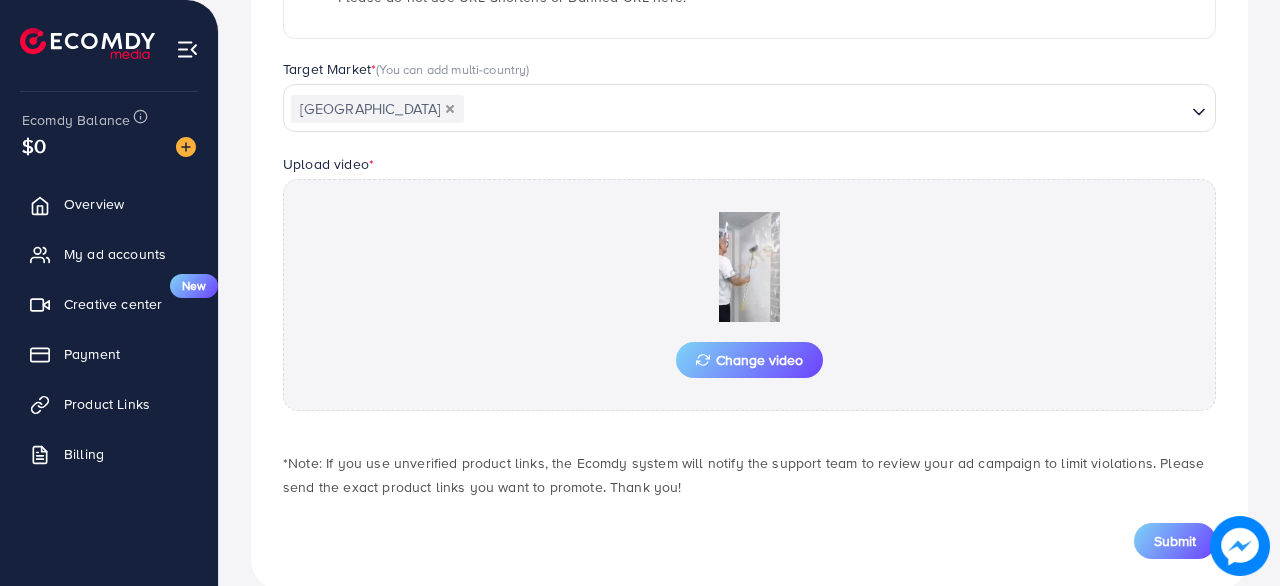 scroll, scrollTop: 0, scrollLeft: 0, axis: both 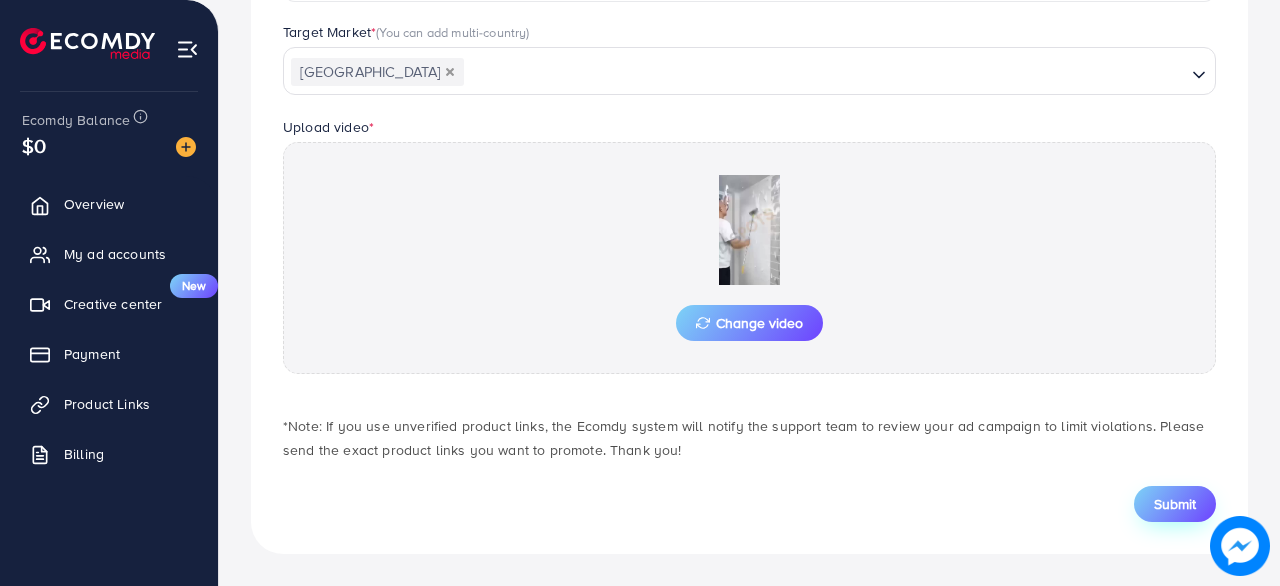 click on "Submit" at bounding box center (1175, 504) 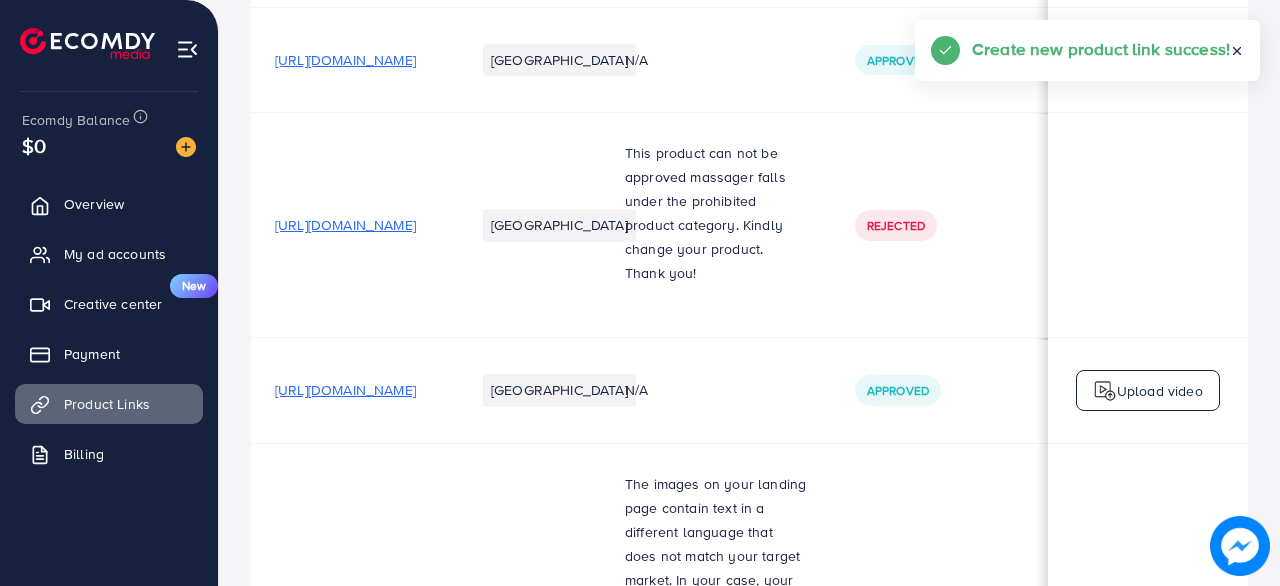 scroll, scrollTop: 0, scrollLeft: 0, axis: both 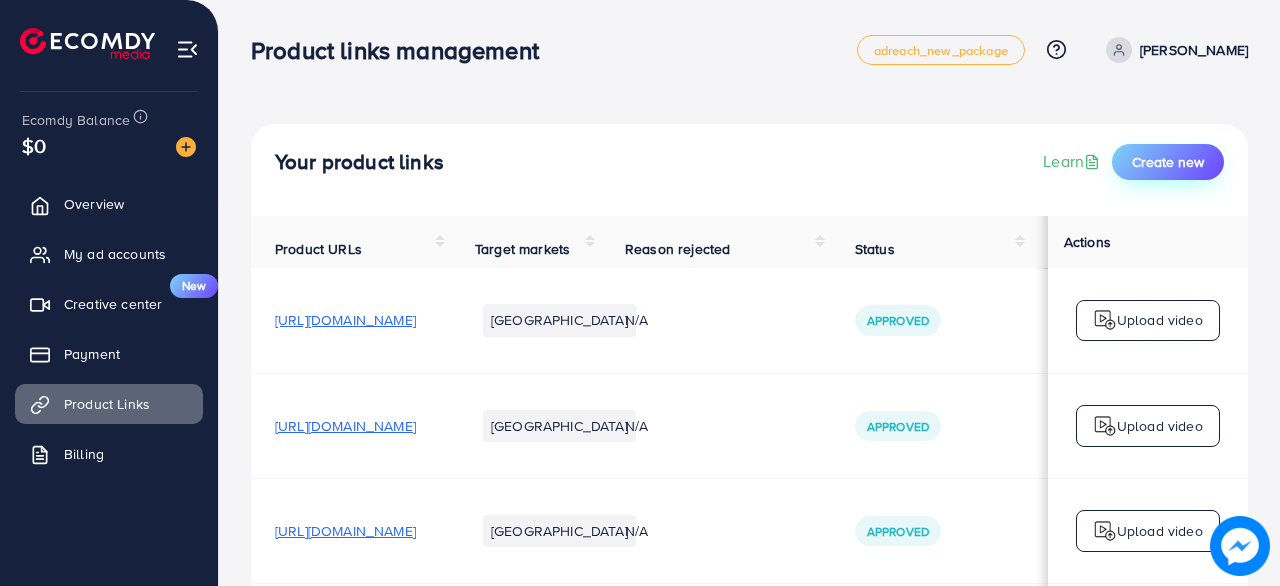 click on "Create new" at bounding box center (1168, 162) 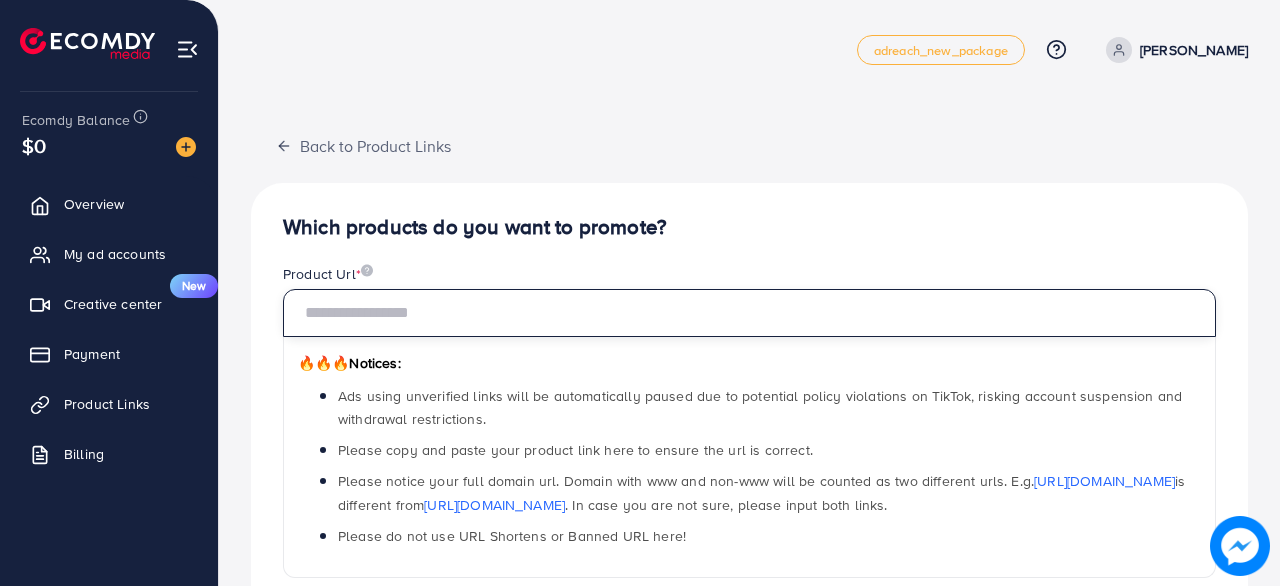 click at bounding box center (749, 313) 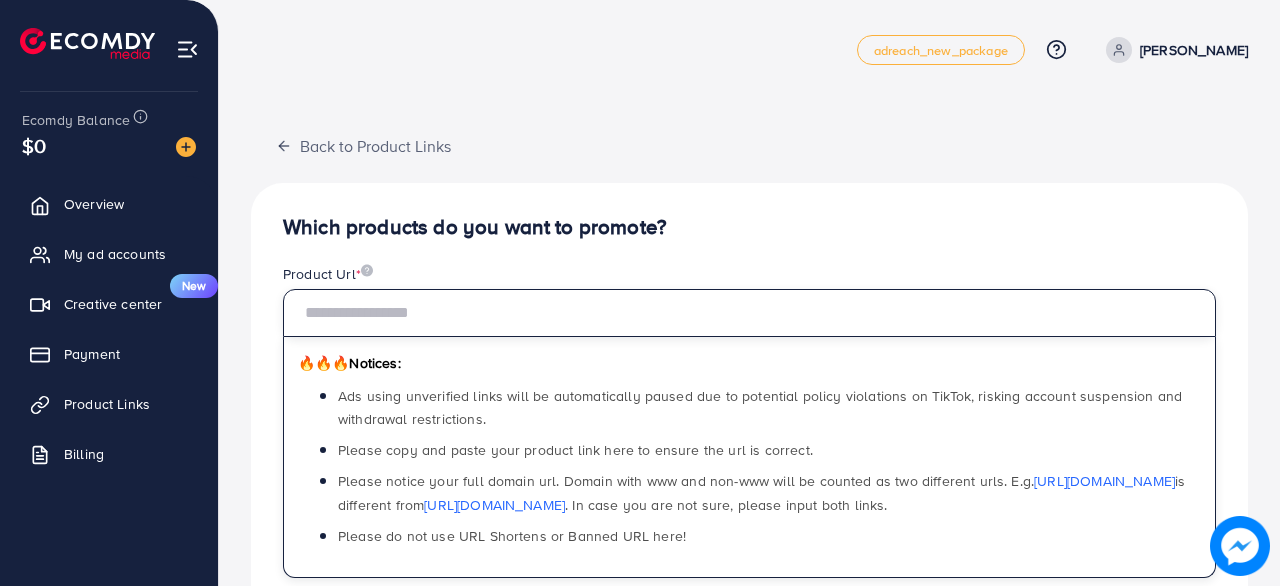 paste on "**********" 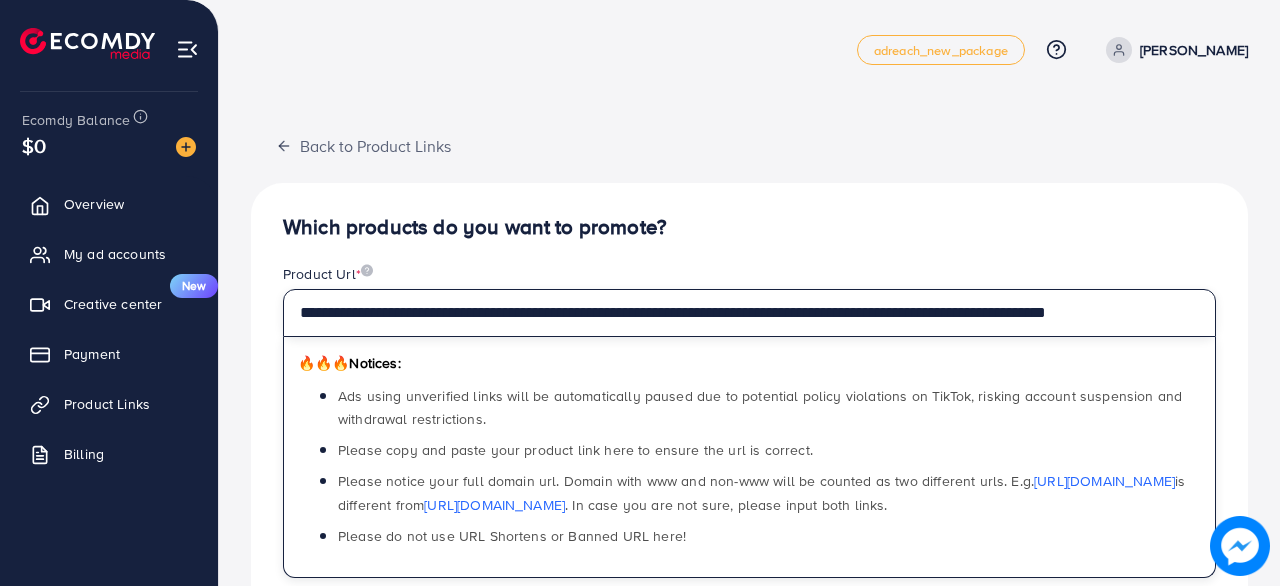 scroll, scrollTop: 0, scrollLeft: 12, axis: horizontal 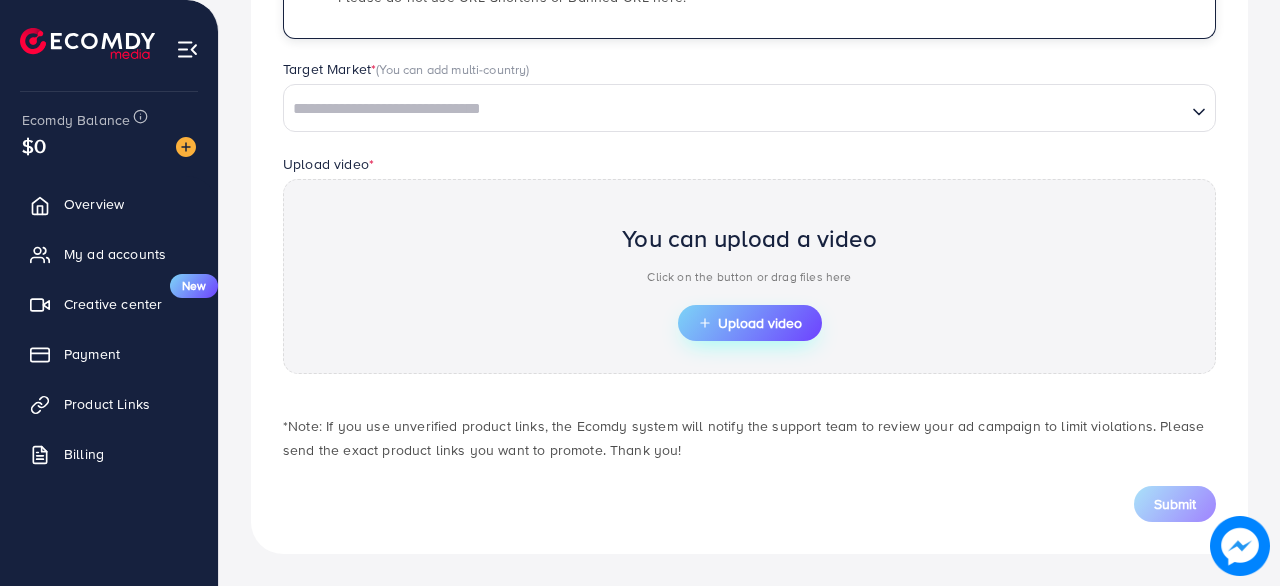 type on "**********" 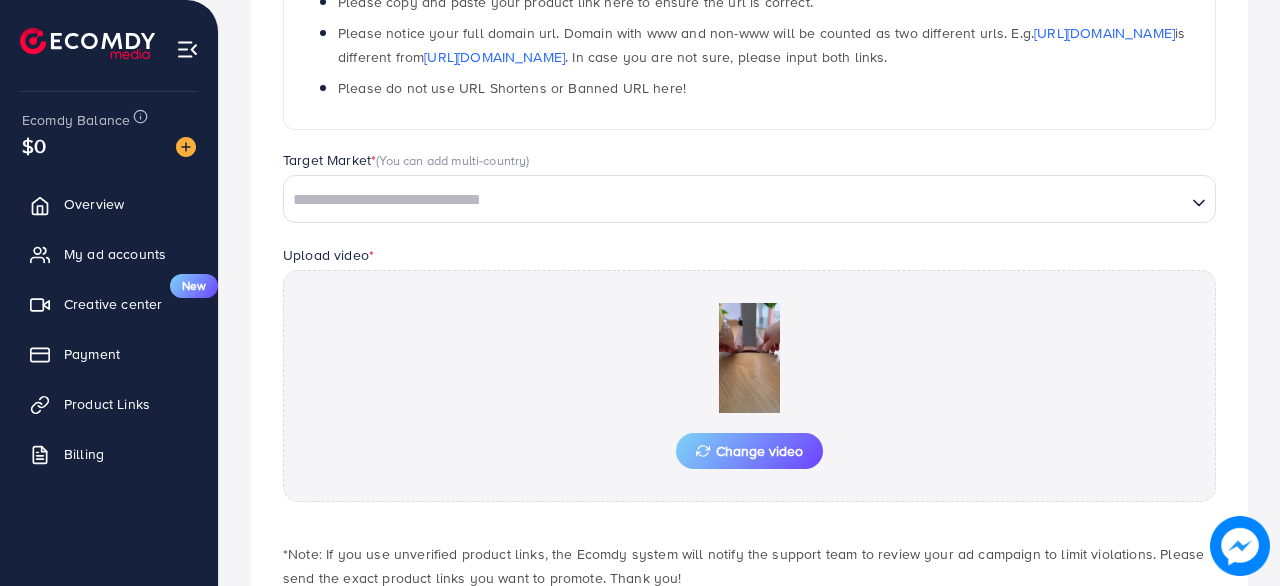 scroll, scrollTop: 439, scrollLeft: 0, axis: vertical 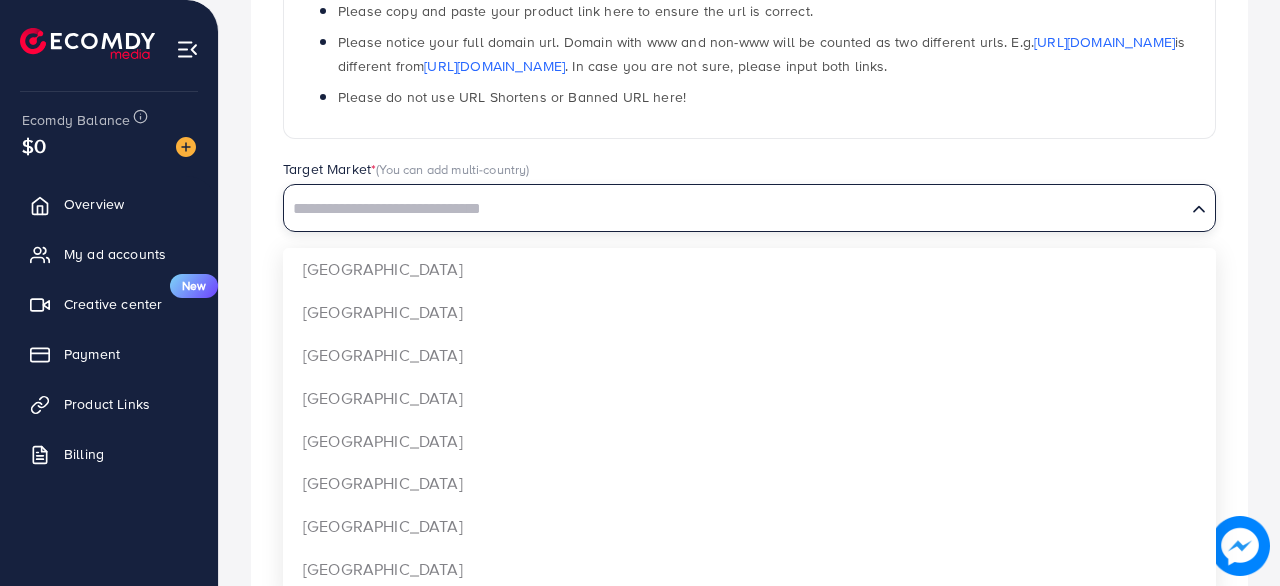 click at bounding box center [735, 209] 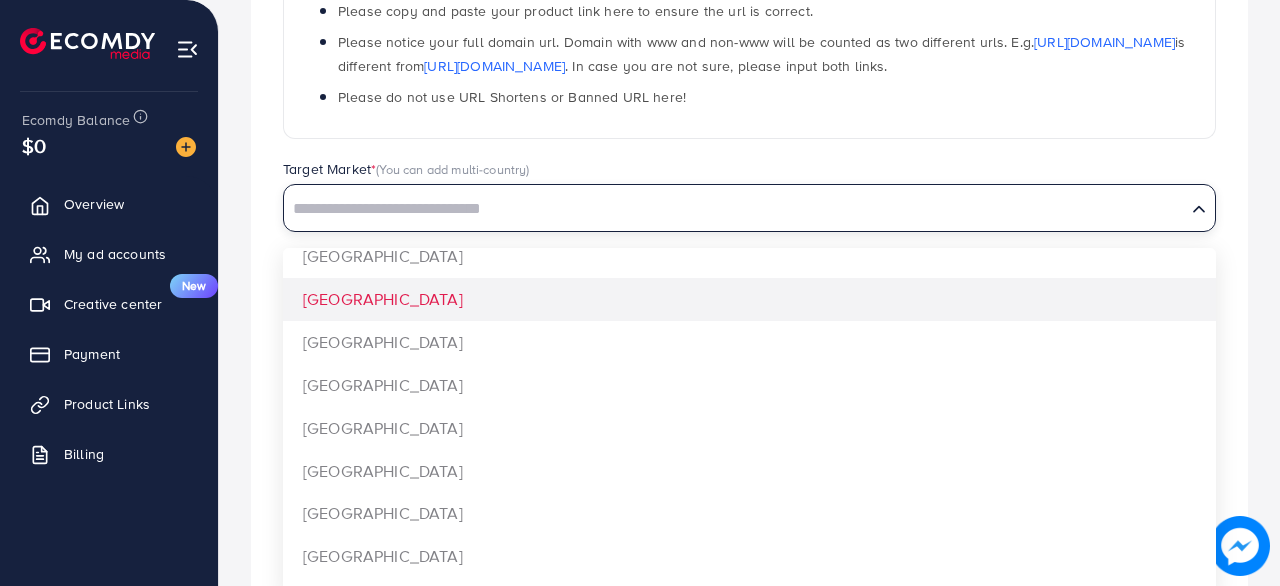 scroll, scrollTop: 1400, scrollLeft: 0, axis: vertical 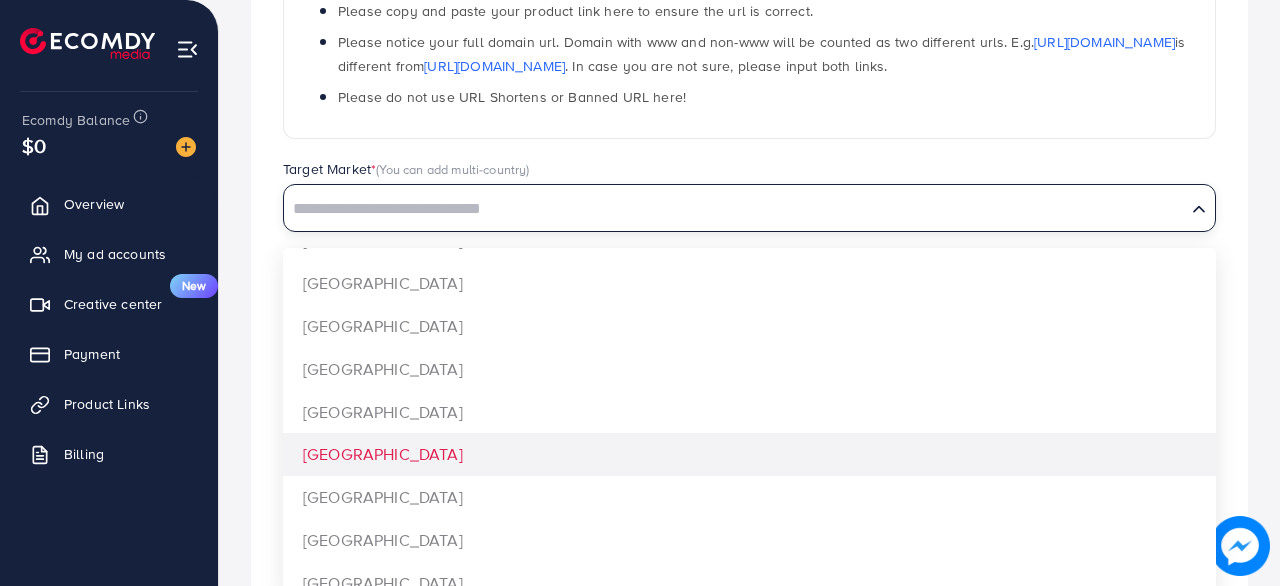 click on "**********" at bounding box center (749, 217) 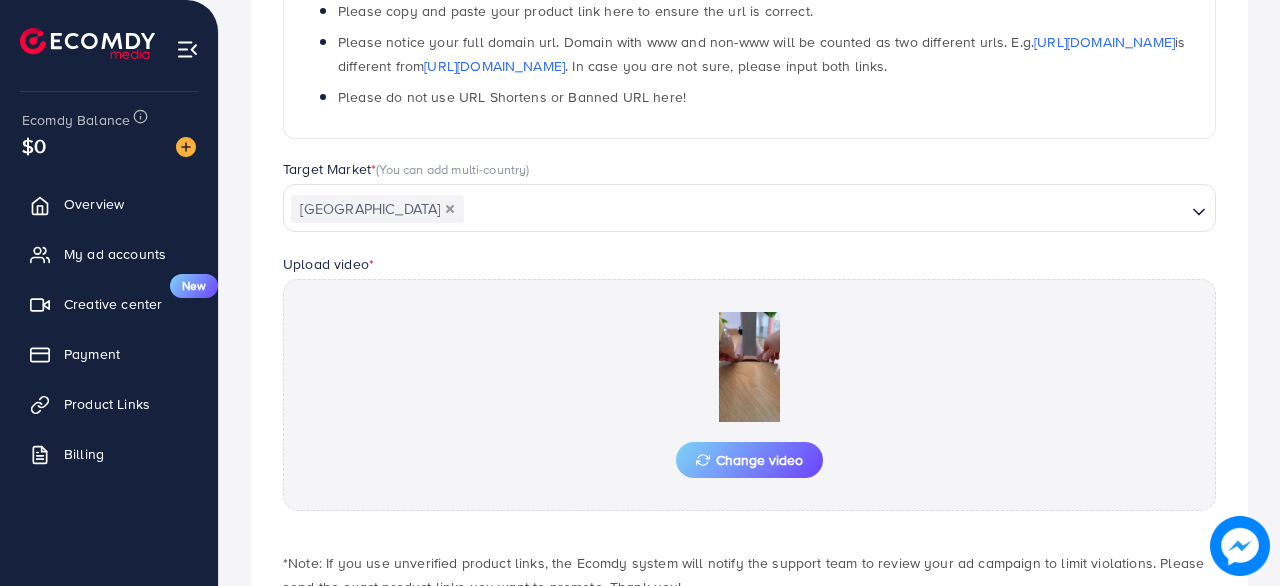 scroll, scrollTop: 0, scrollLeft: 0, axis: both 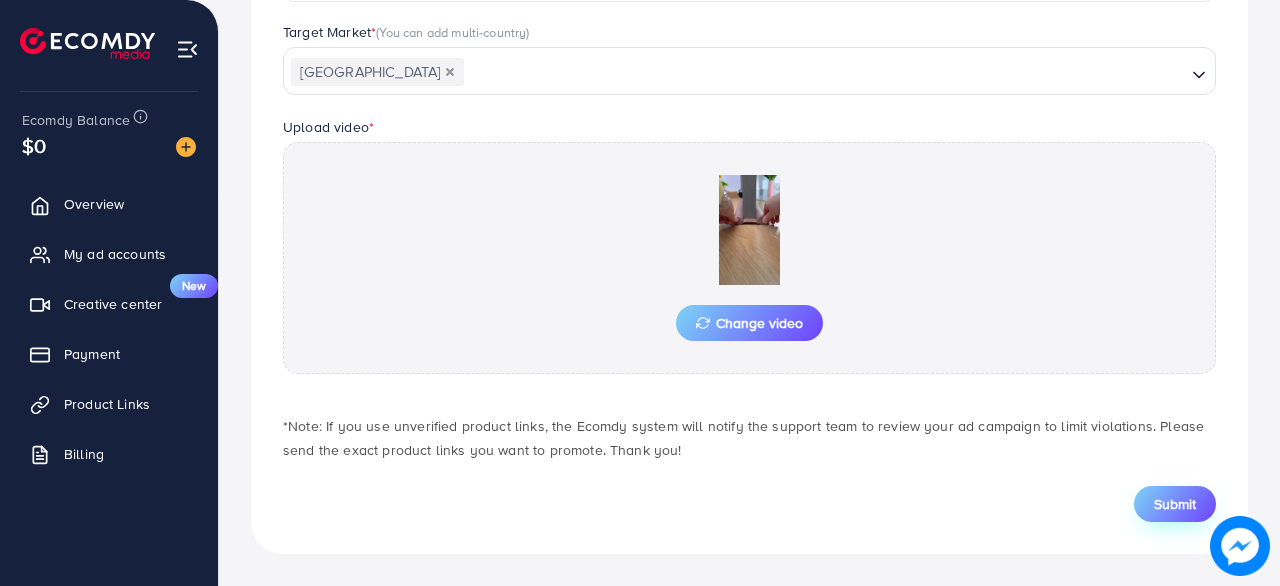 click on "Submit" at bounding box center (1175, 504) 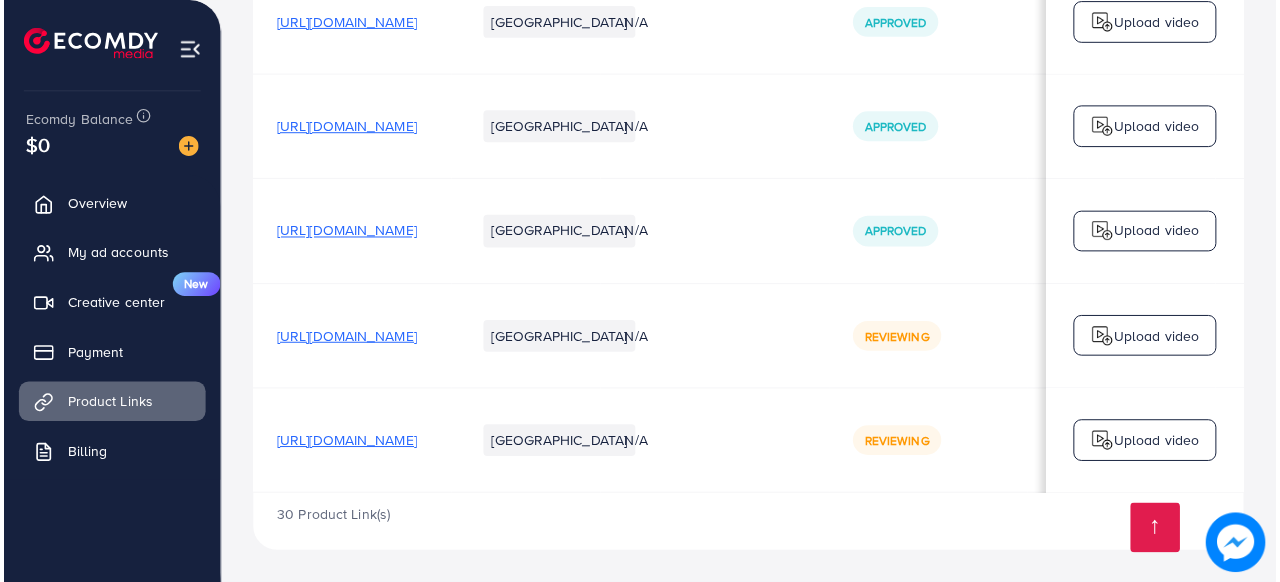 scroll, scrollTop: 4141, scrollLeft: 0, axis: vertical 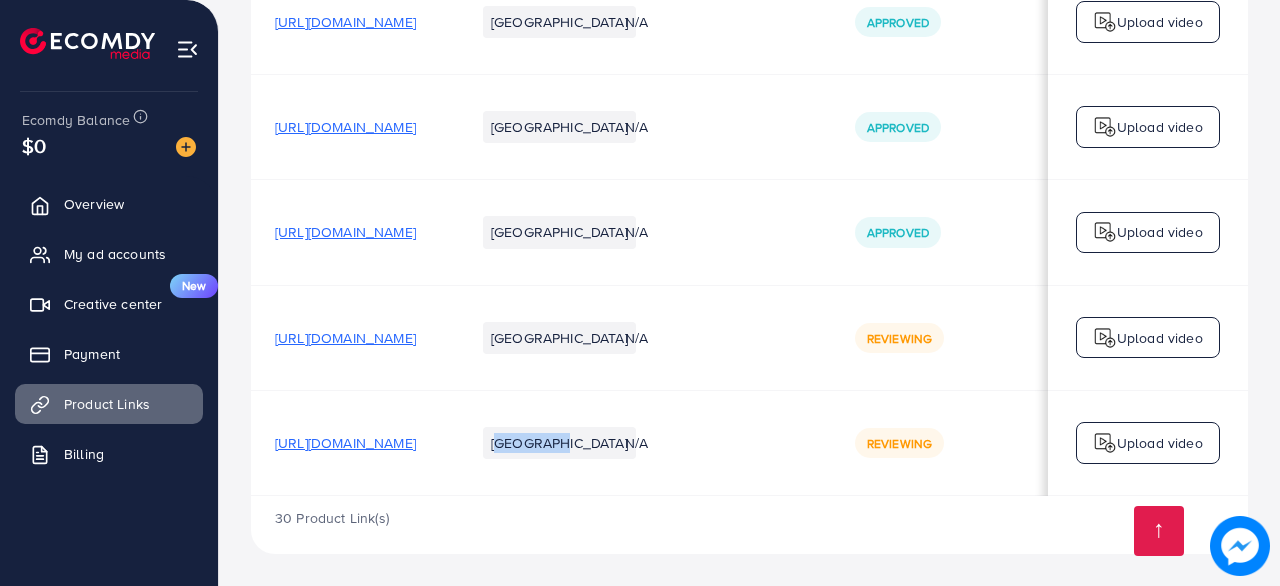 drag, startPoint x: 622, startPoint y: 489, endPoint x: 749, endPoint y: 486, distance: 127.03543 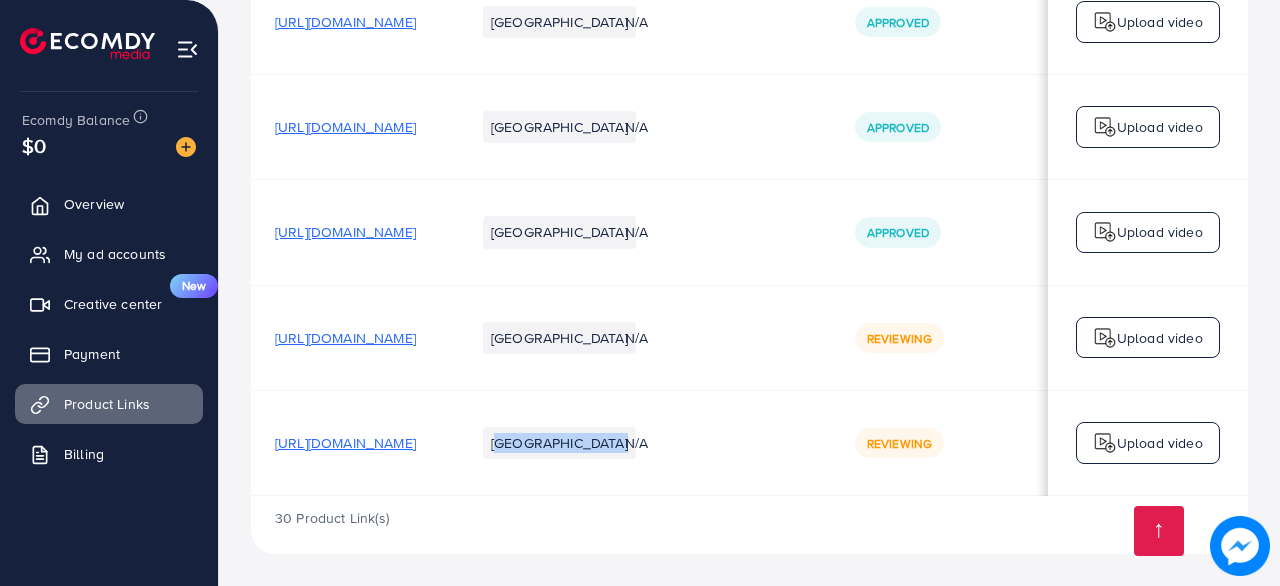 click on "N/A" at bounding box center [716, 442] 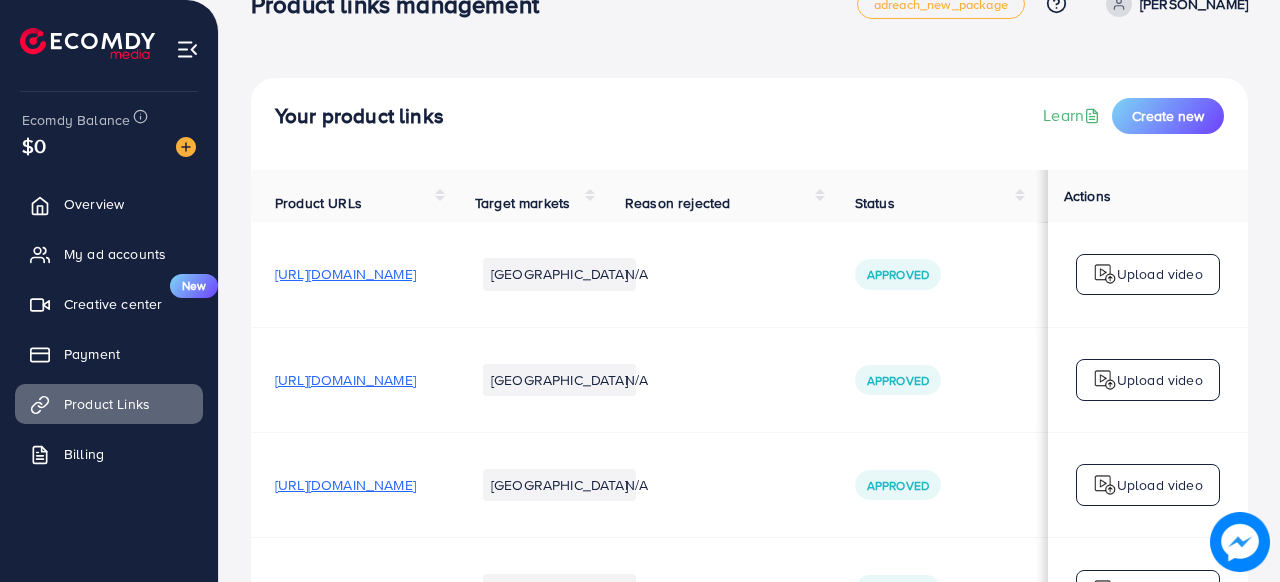 scroll, scrollTop: 0, scrollLeft: 0, axis: both 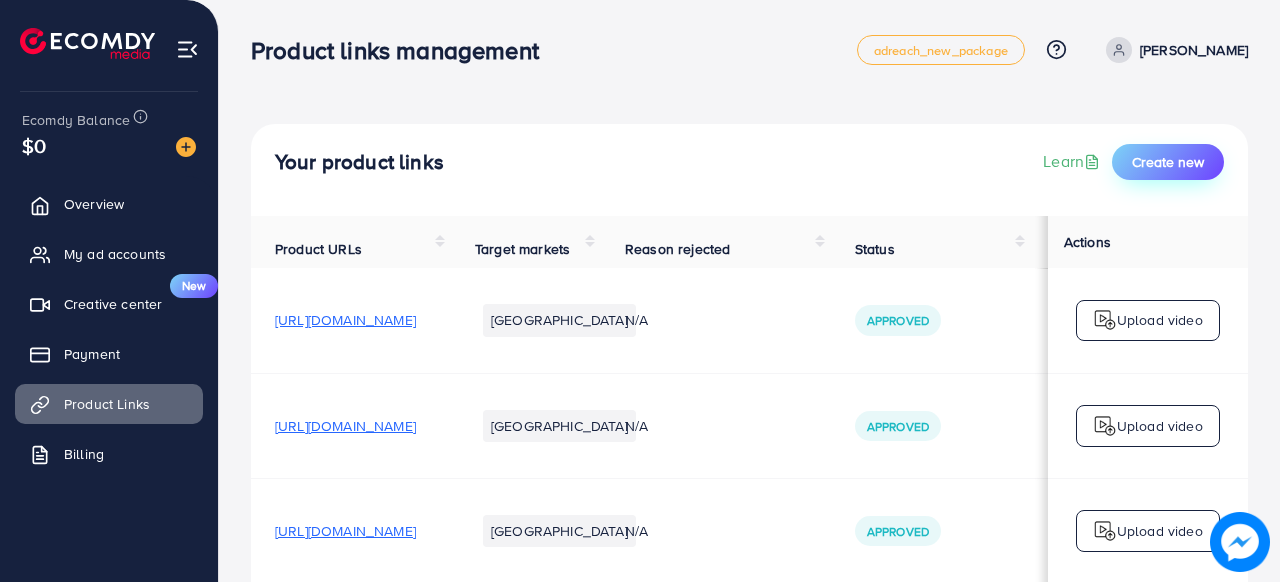 click on "Create new" at bounding box center (1168, 162) 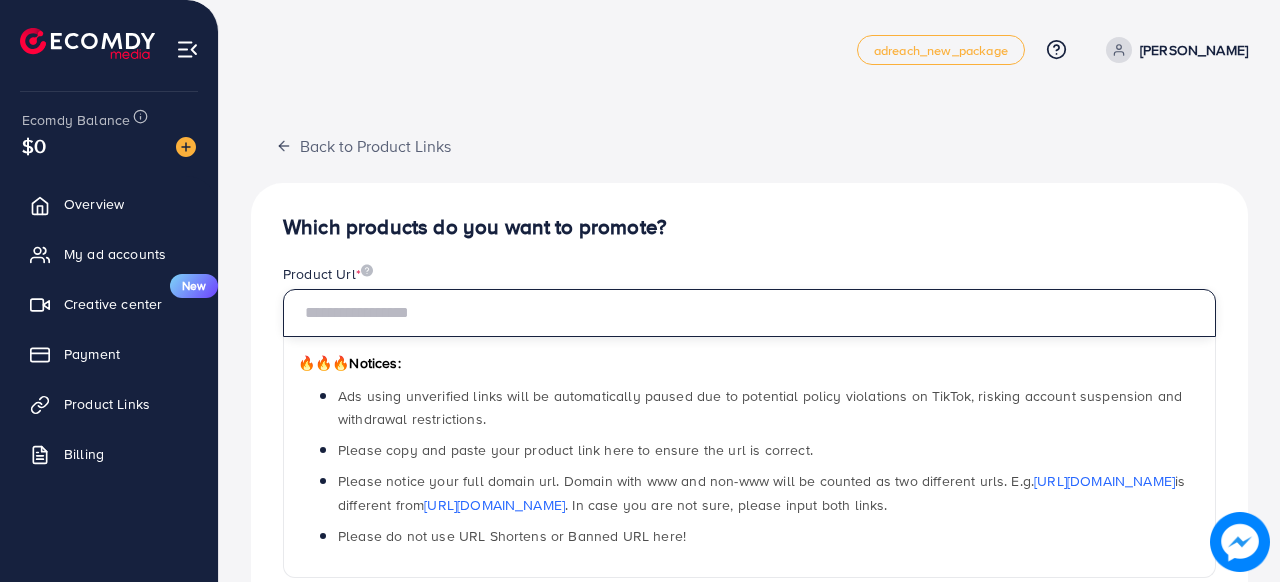 click at bounding box center [749, 313] 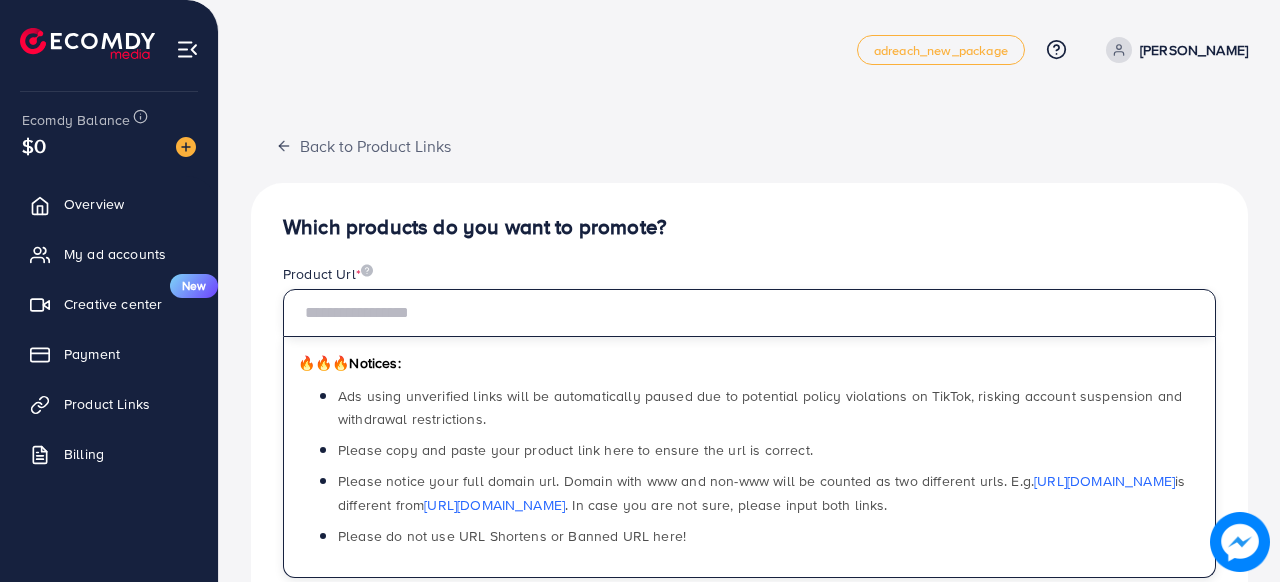 paste on "**********" 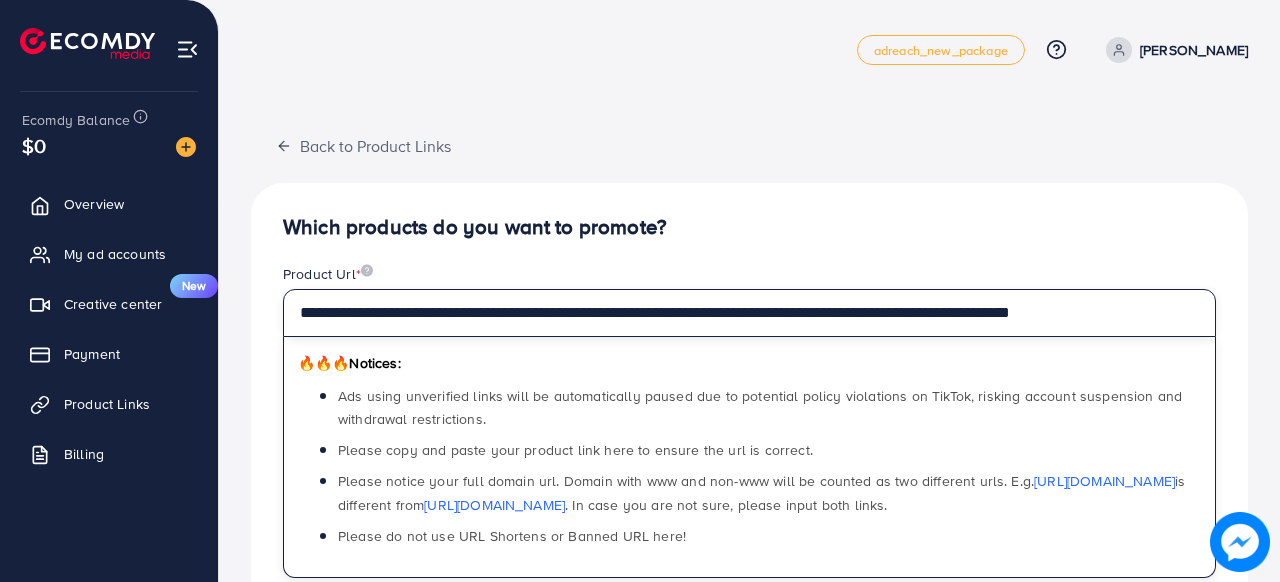 type on "**********" 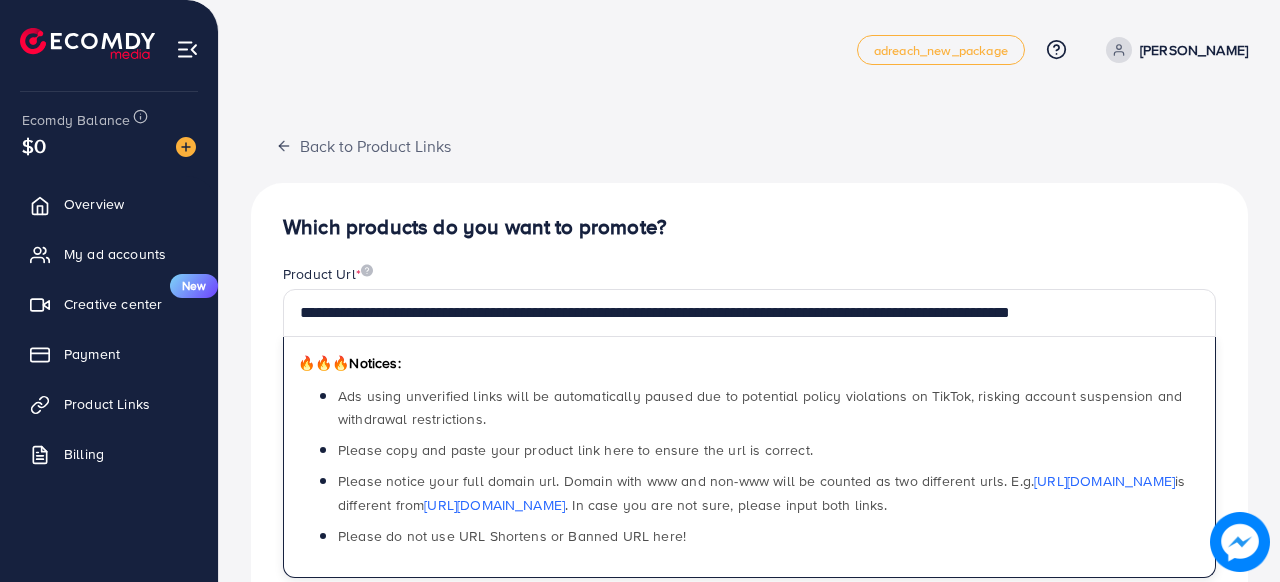click on "**********" at bounding box center (749, 638) 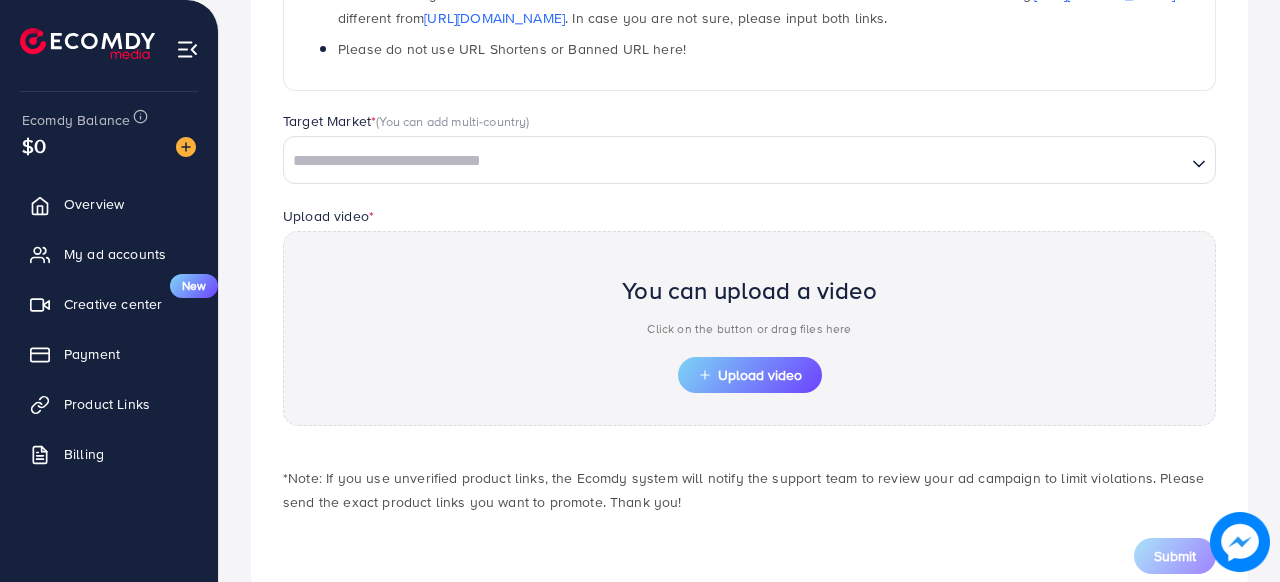 scroll, scrollTop: 500, scrollLeft: 0, axis: vertical 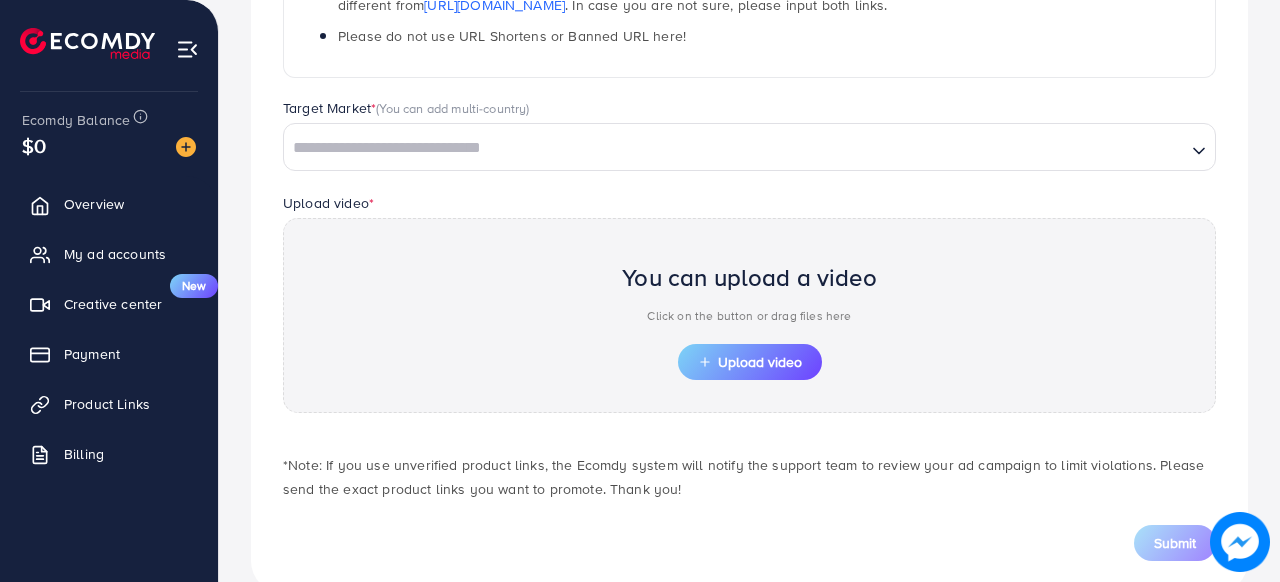 click at bounding box center [735, 148] 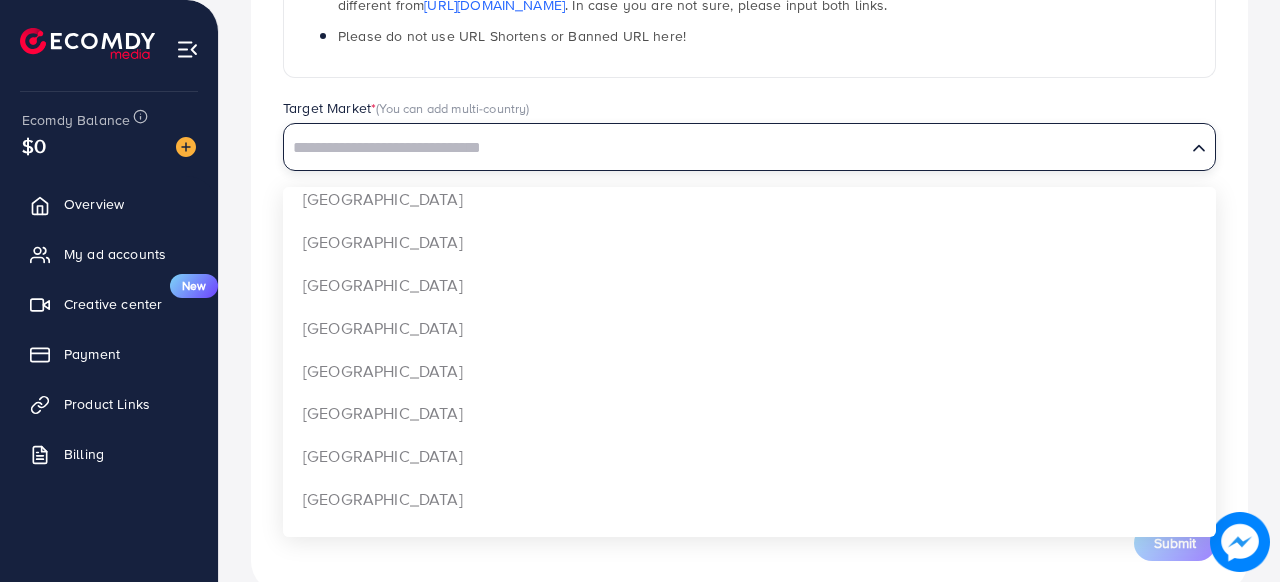 scroll, scrollTop: 1400, scrollLeft: 0, axis: vertical 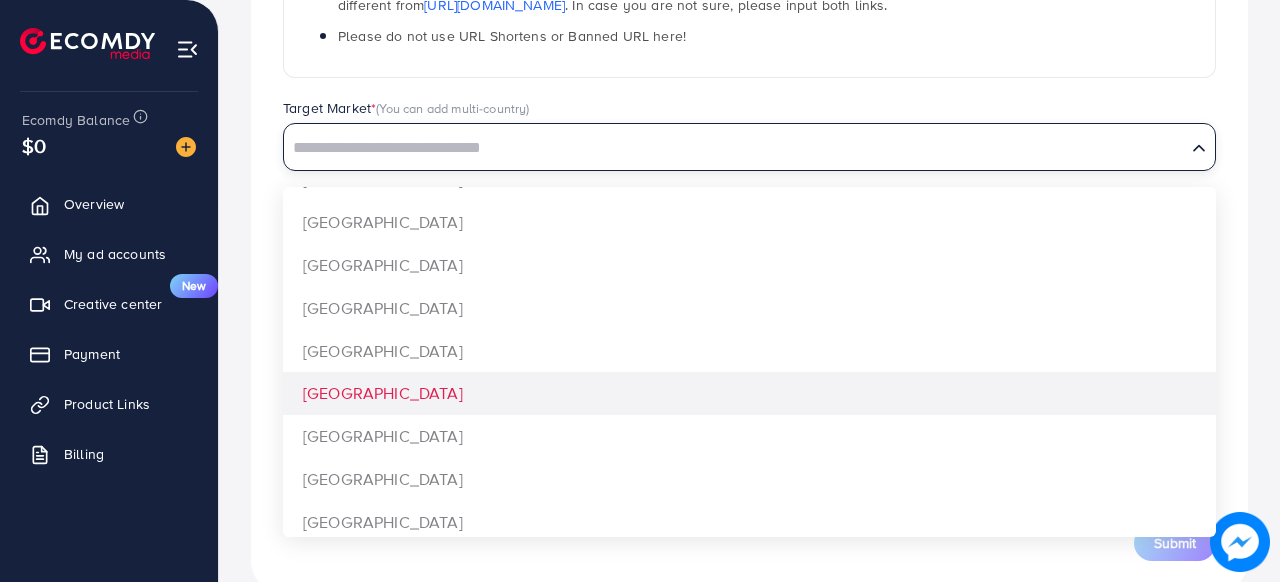 click on "**********" at bounding box center [749, 138] 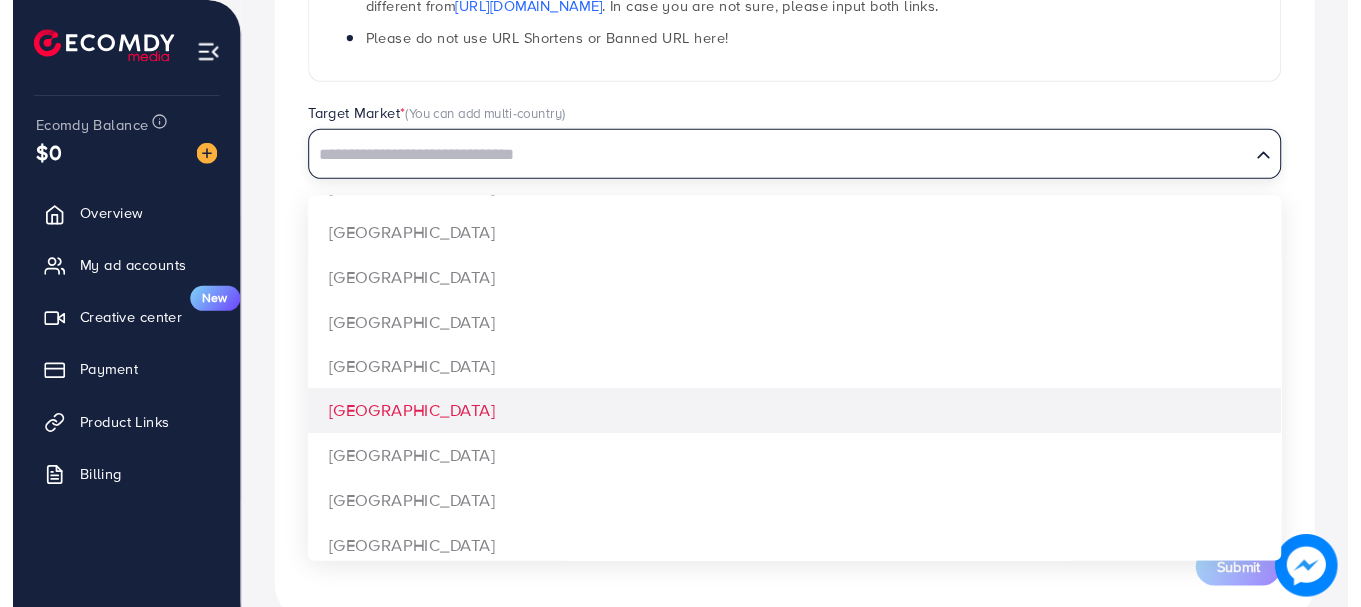 scroll, scrollTop: 0, scrollLeft: 0, axis: both 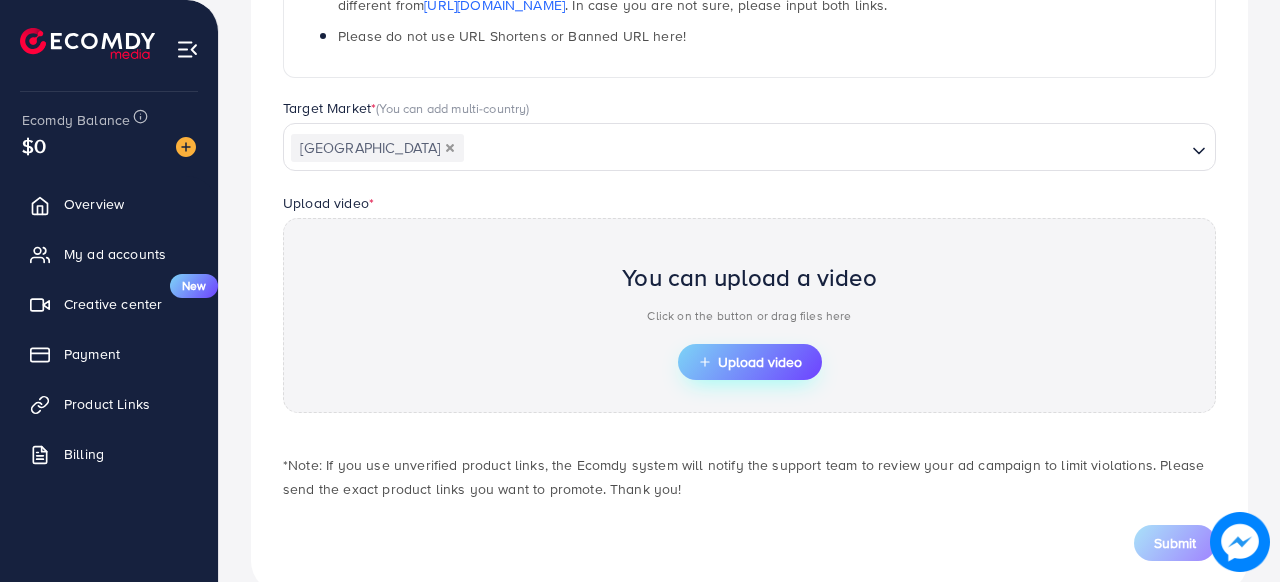 click on "Upload video" at bounding box center [750, 362] 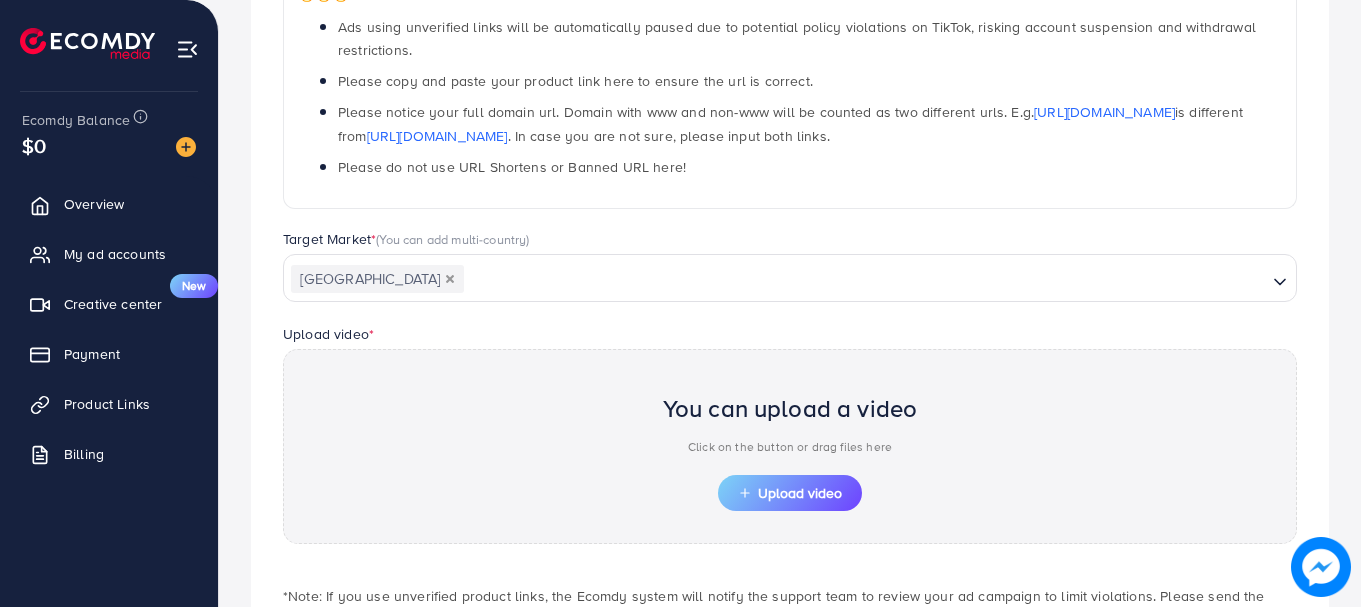 scroll, scrollTop: 518, scrollLeft: 0, axis: vertical 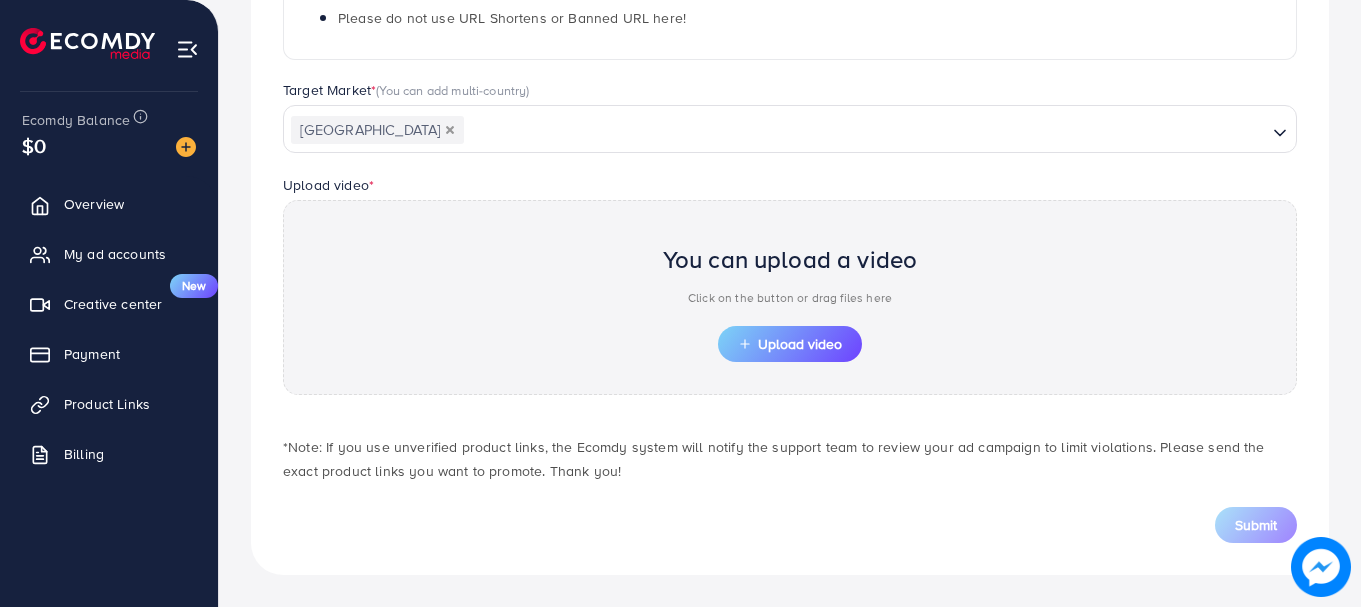 click on "You can upload a video   Click on the button or drag files here   Upload video" at bounding box center (790, 297) 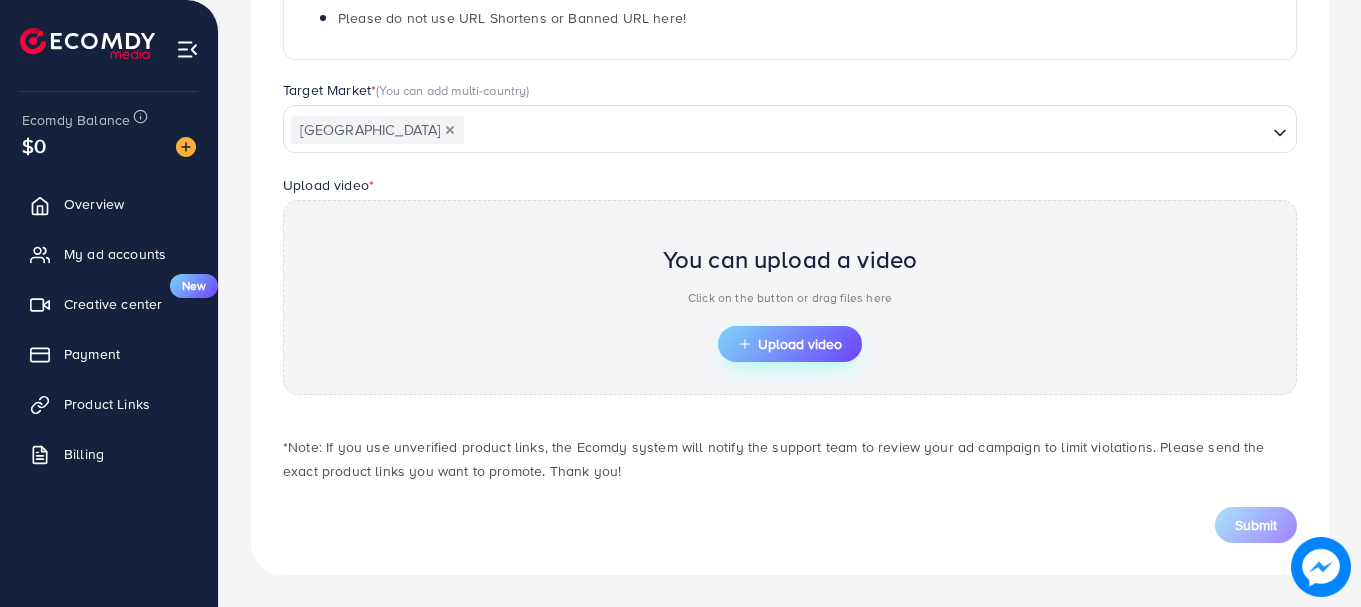 click 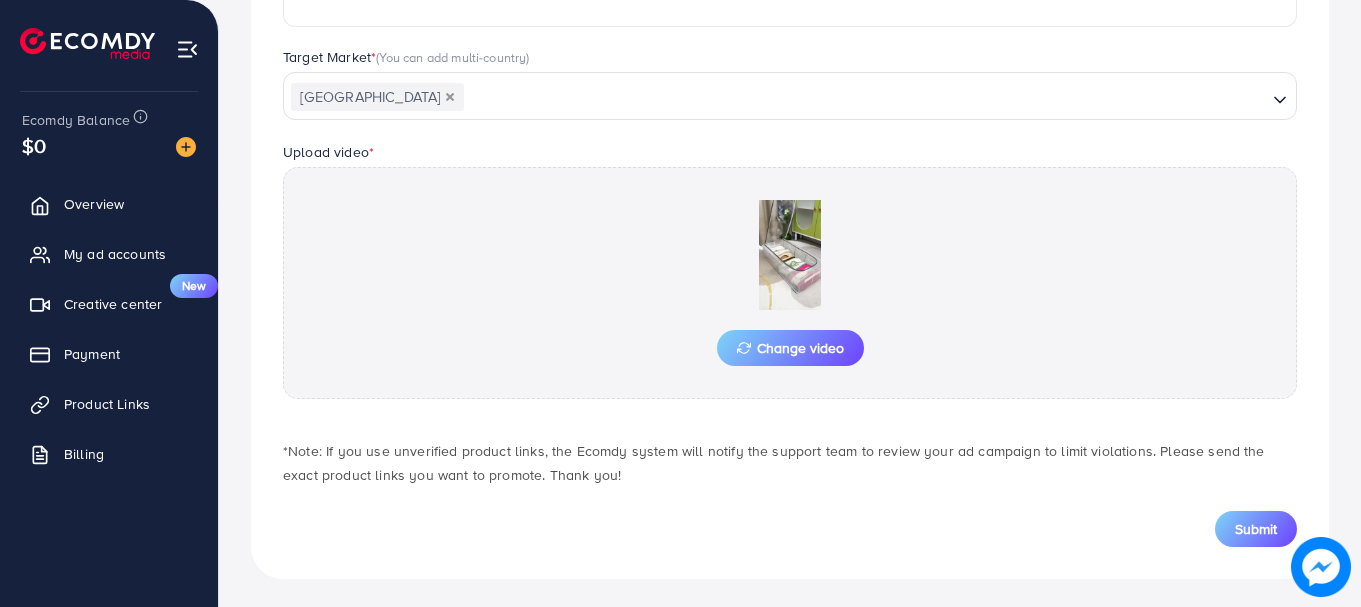 scroll, scrollTop: 555, scrollLeft: 0, axis: vertical 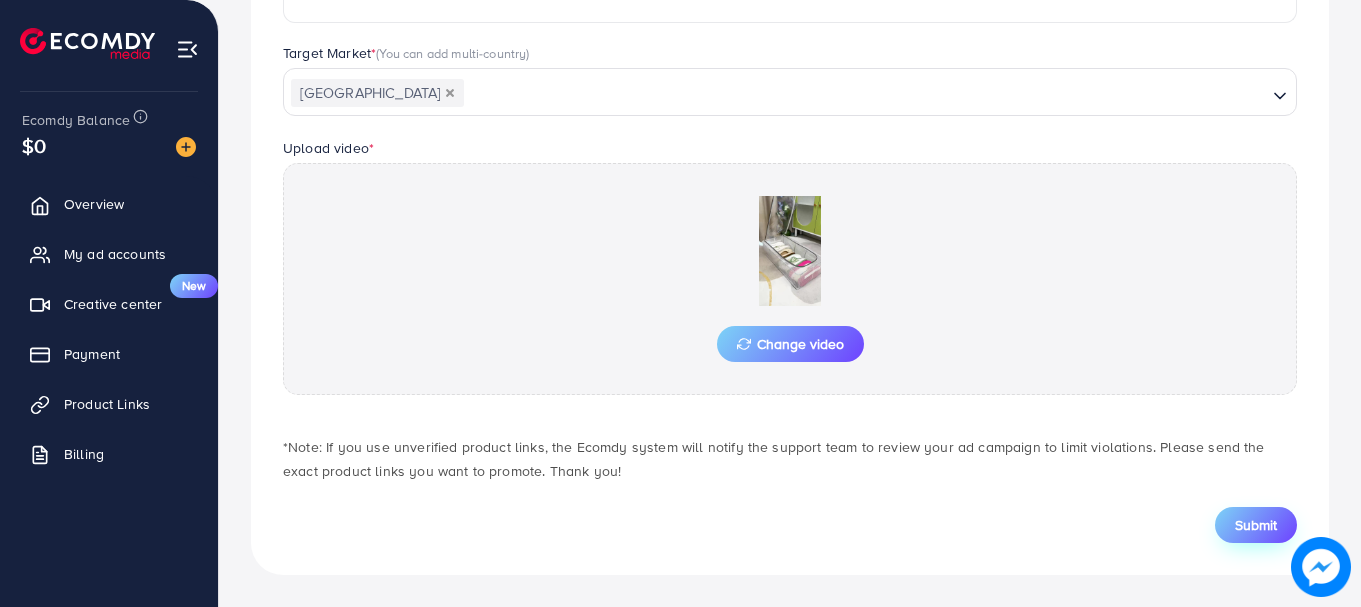 click on "Submit" at bounding box center [1256, 525] 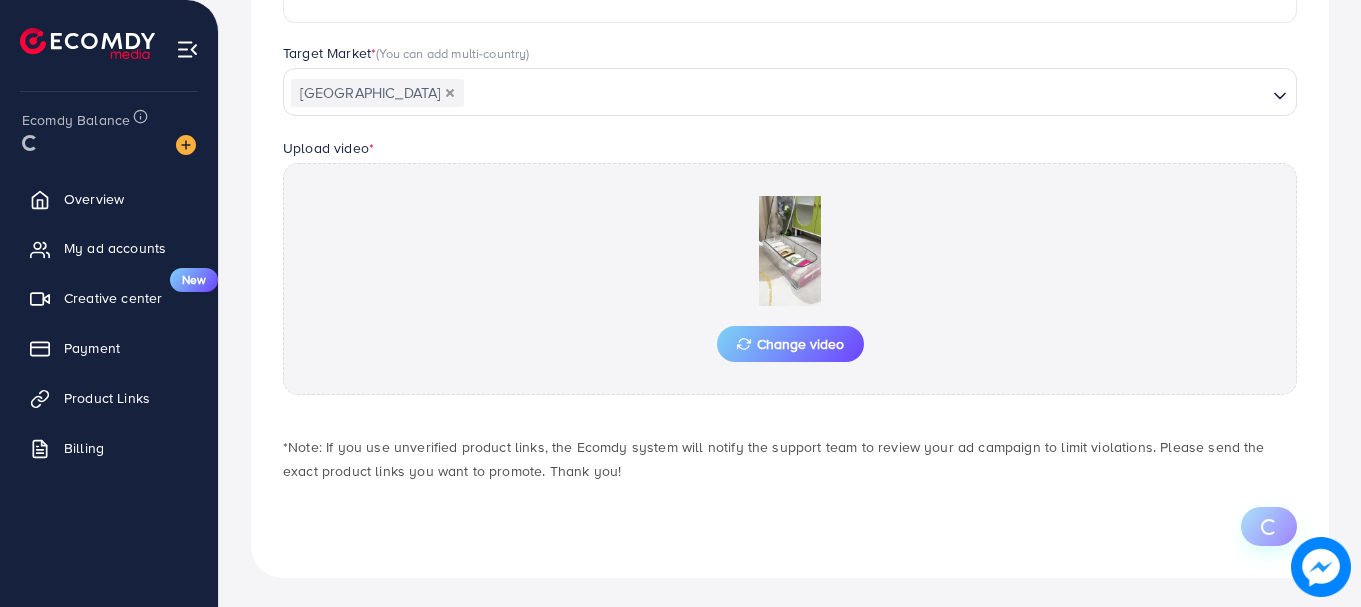 scroll, scrollTop: 0, scrollLeft: 0, axis: both 